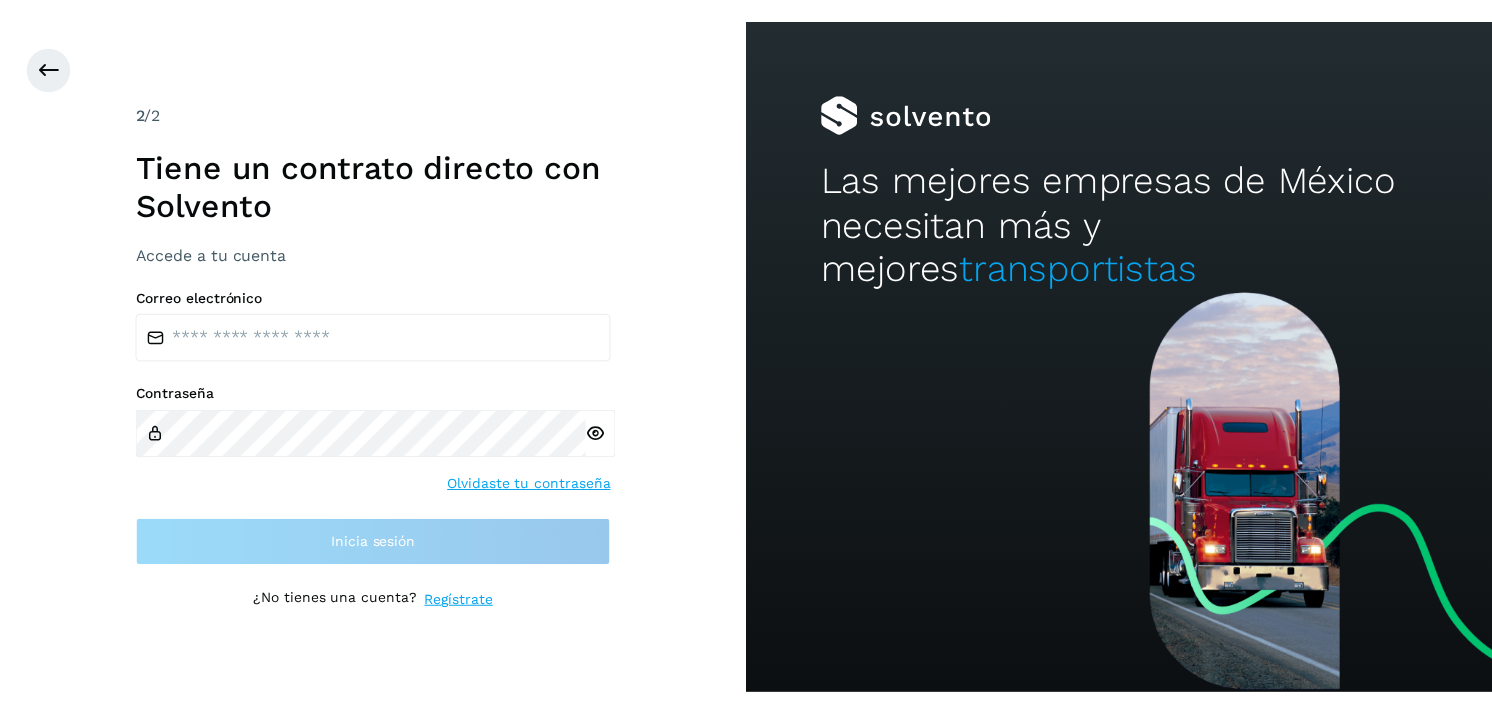 scroll, scrollTop: 0, scrollLeft: 0, axis: both 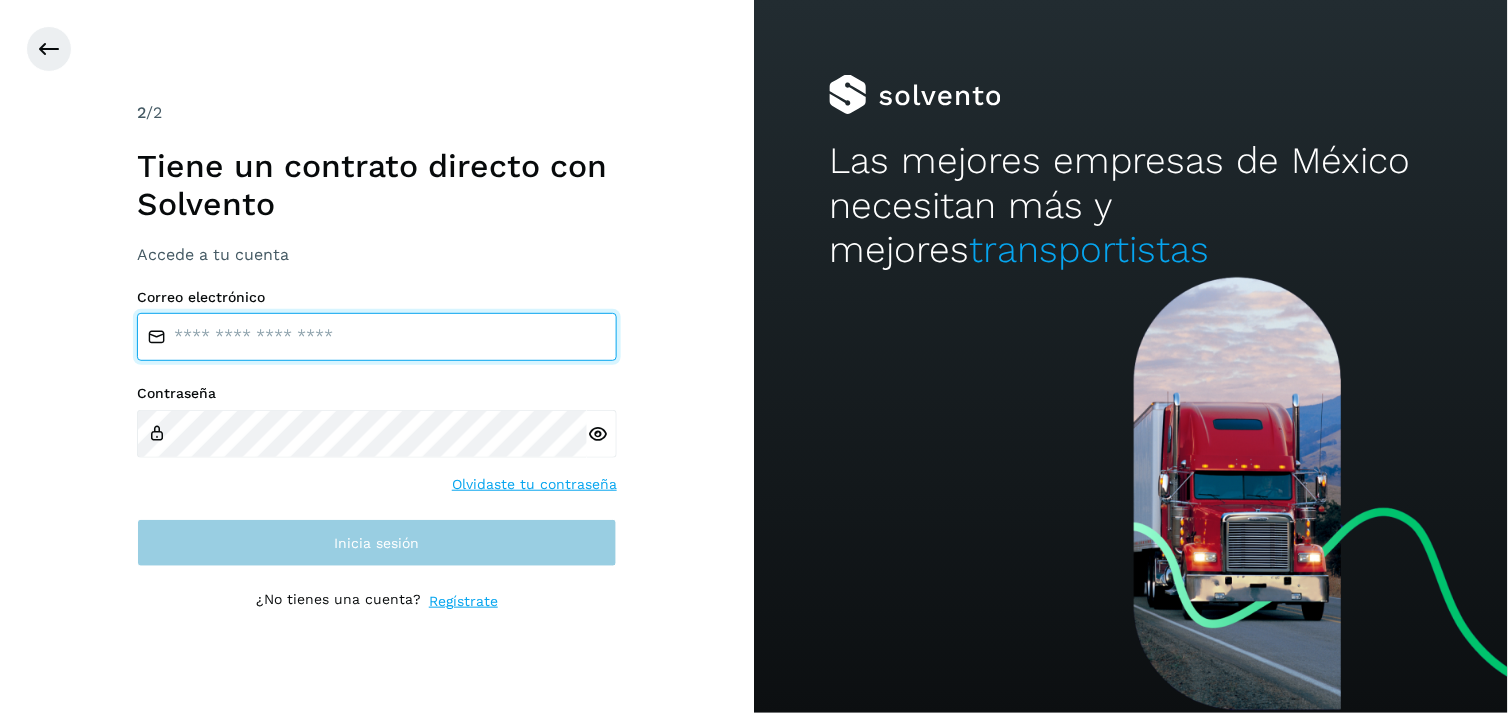 type on "**********" 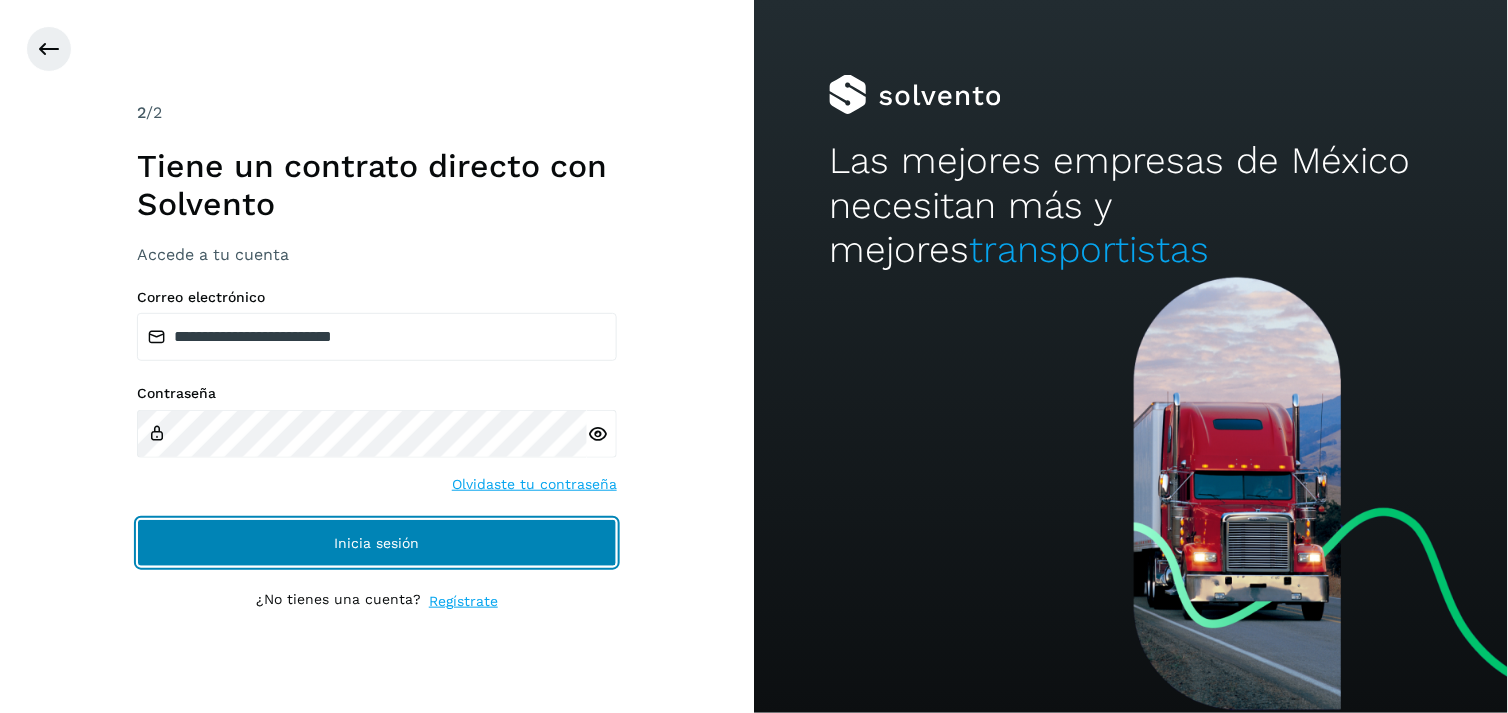 click on "Inicia sesión" 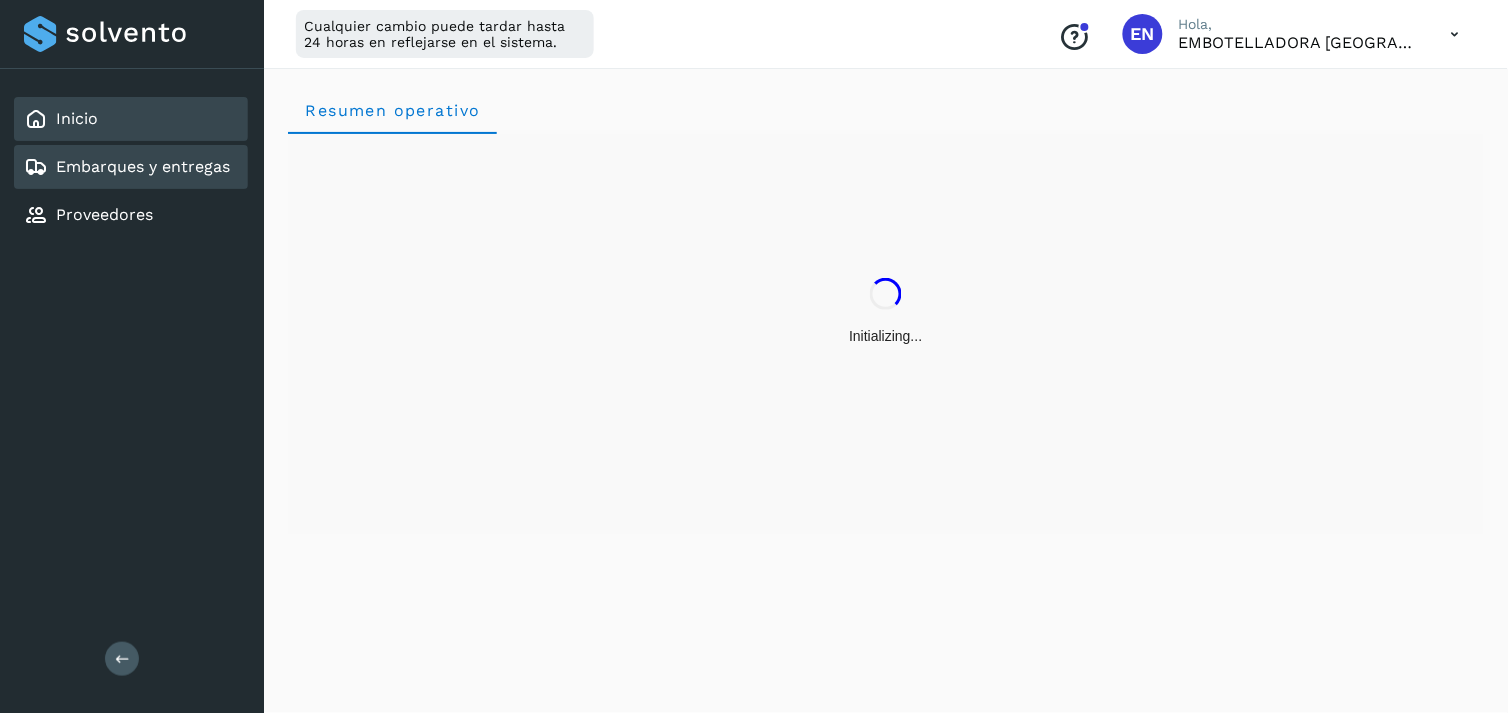 click on "Embarques y entregas" at bounding box center [143, 166] 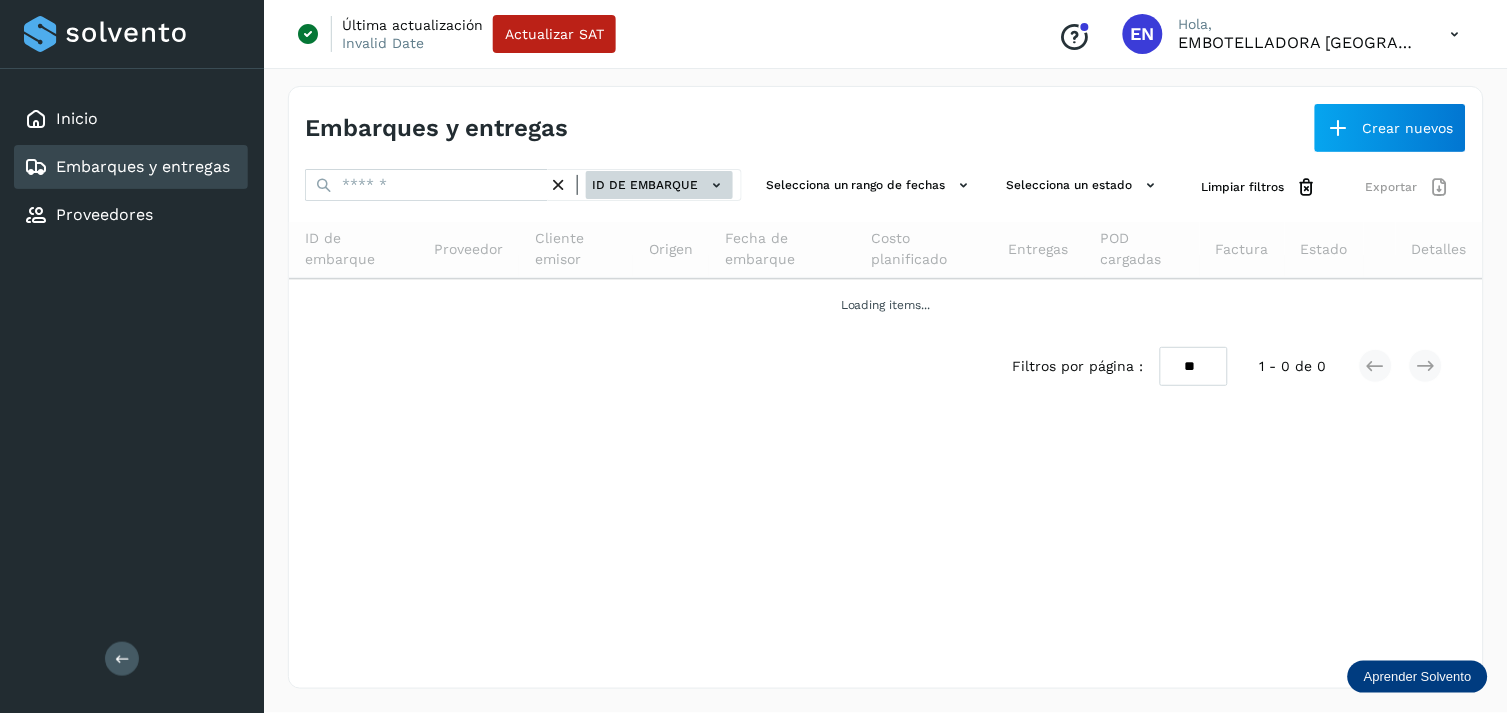 click on "ID de embarque" at bounding box center (659, 185) 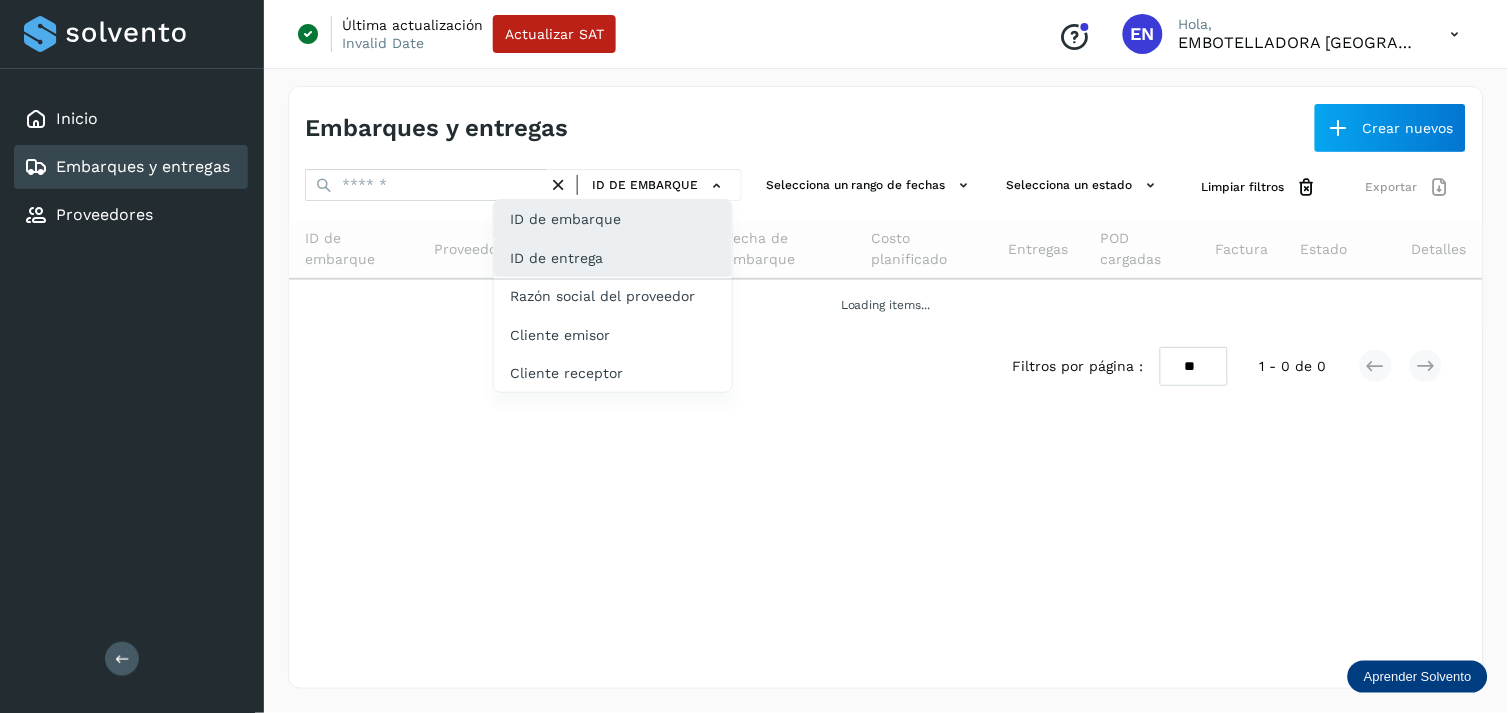 click on "ID de entrega" 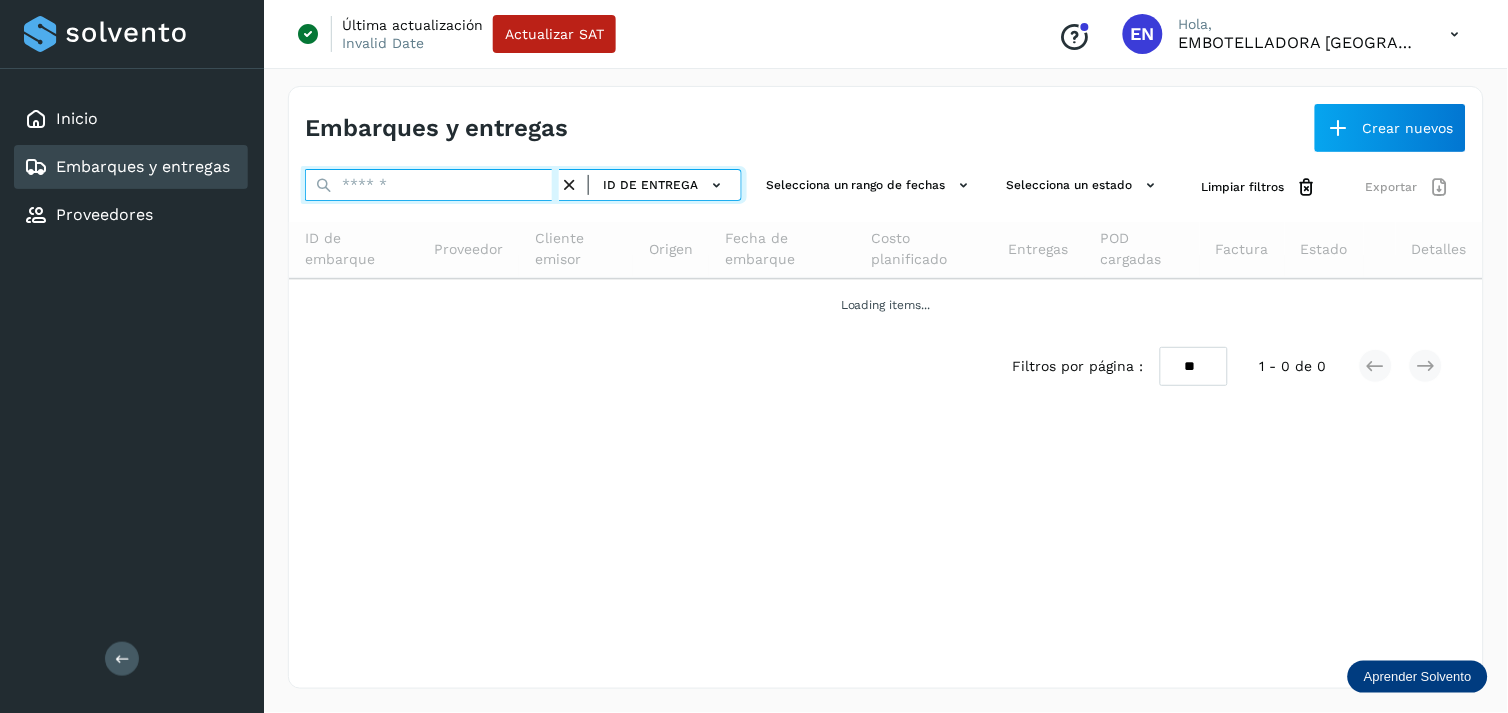 click at bounding box center (432, 185) 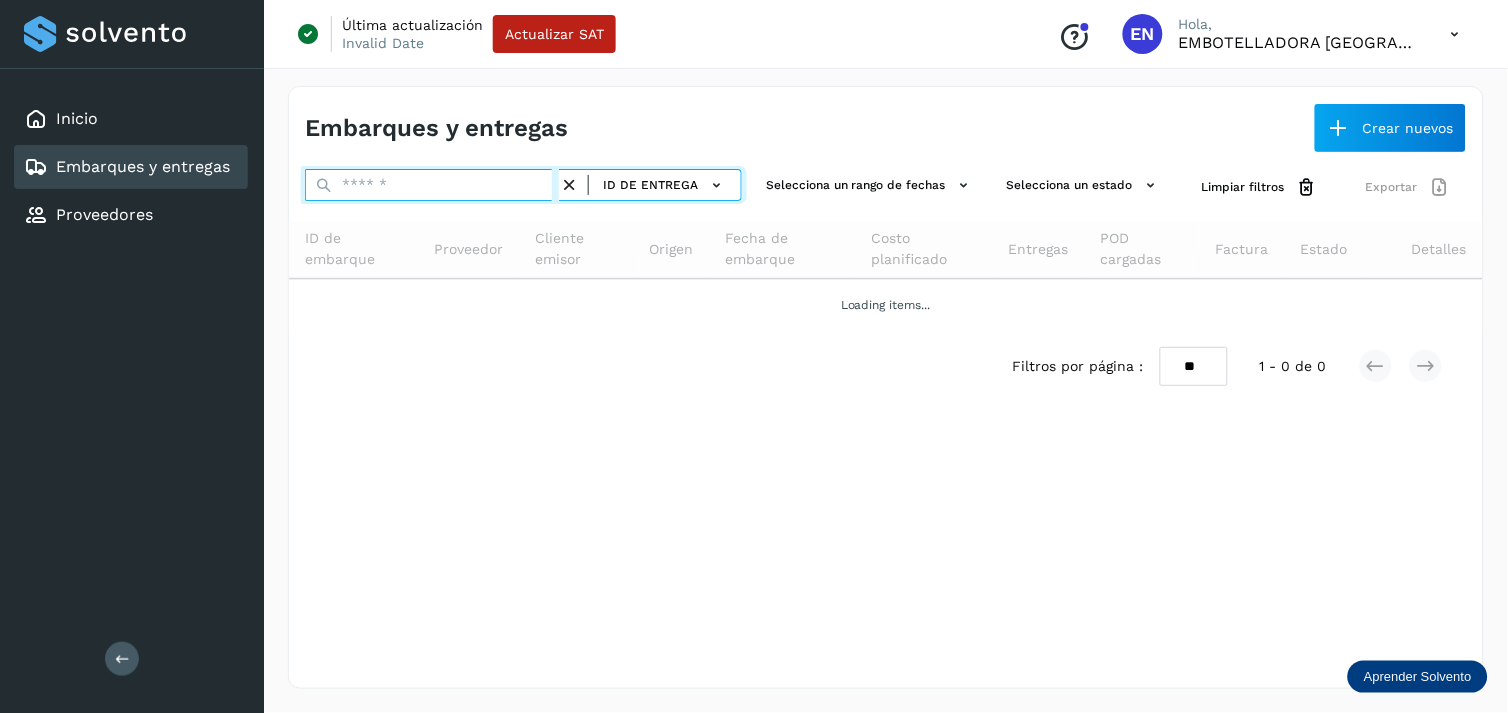 paste on "*******" 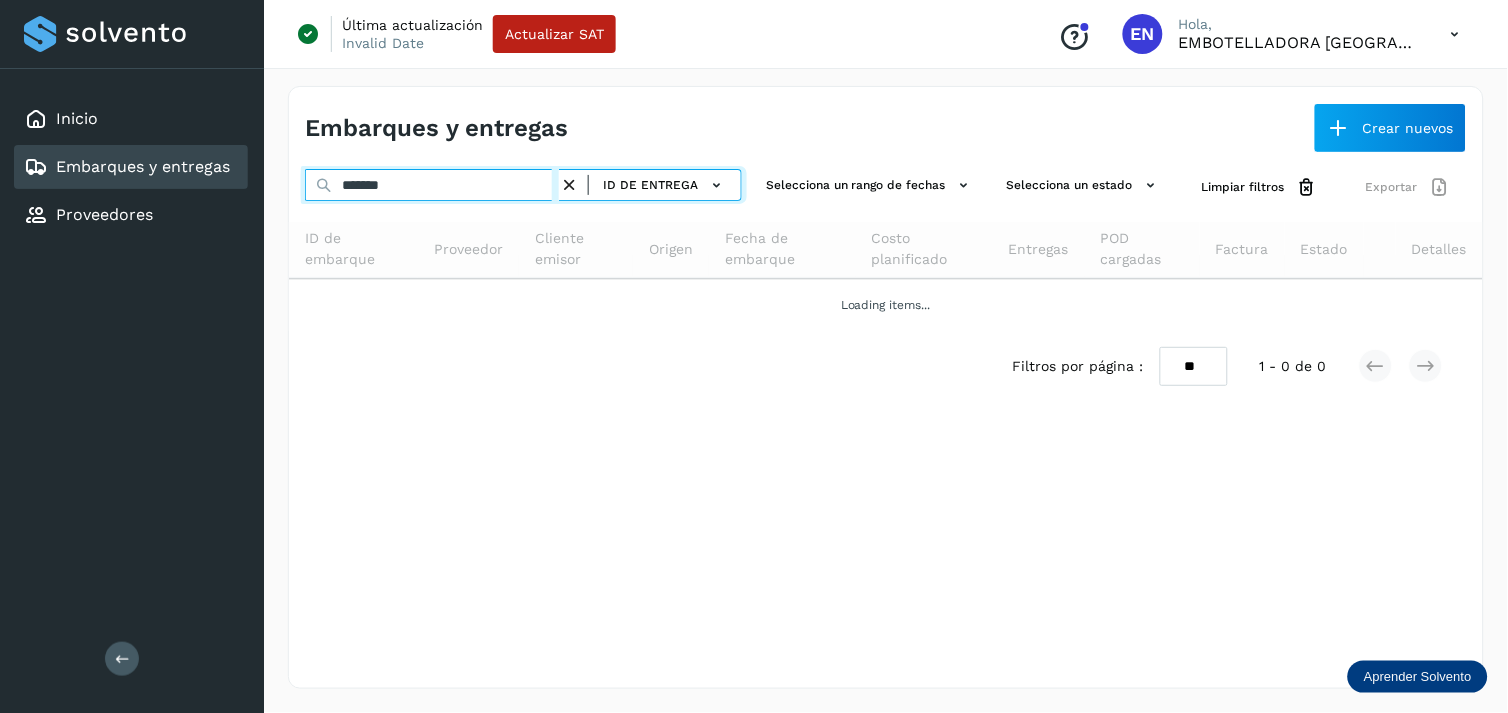 type on "*******" 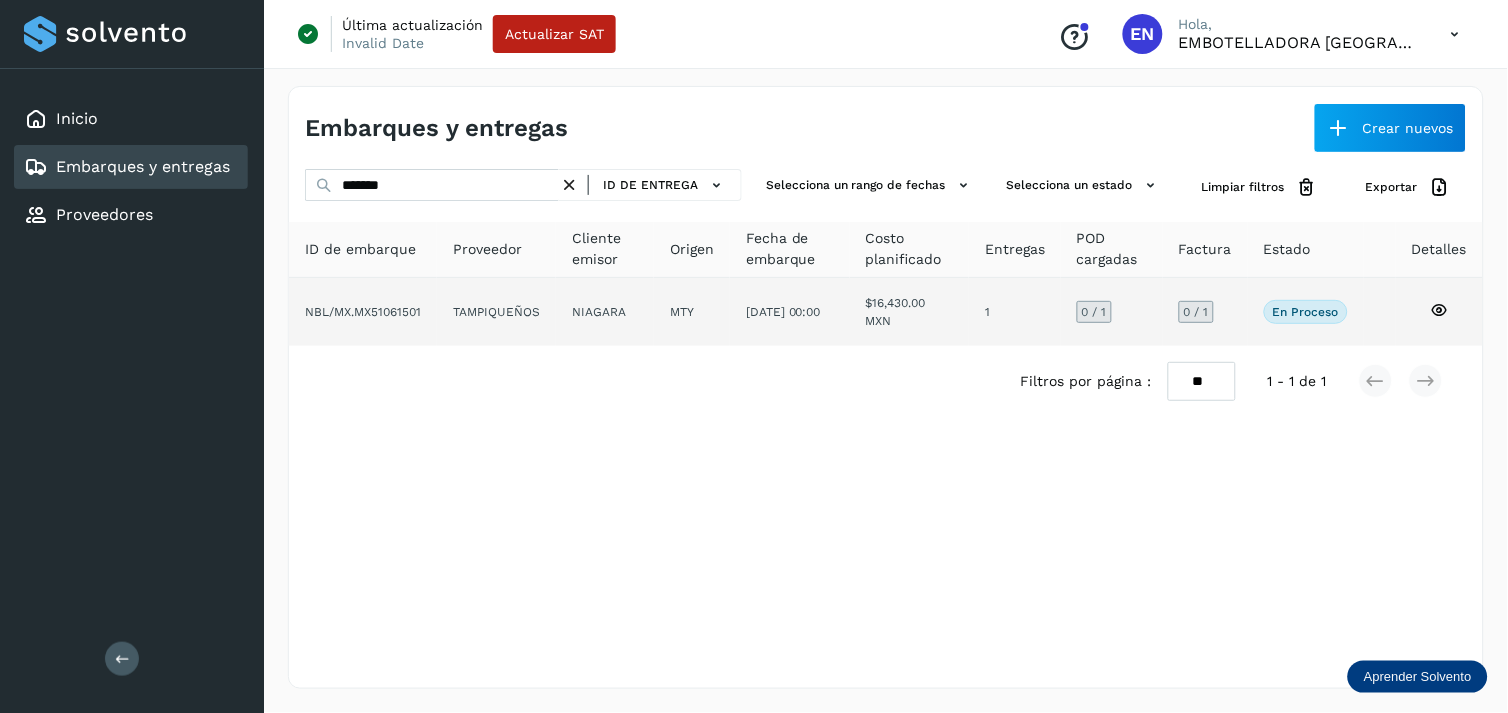 drag, startPoint x: 755, startPoint y: 350, endPoint x: 841, endPoint y: 312, distance: 94.02127 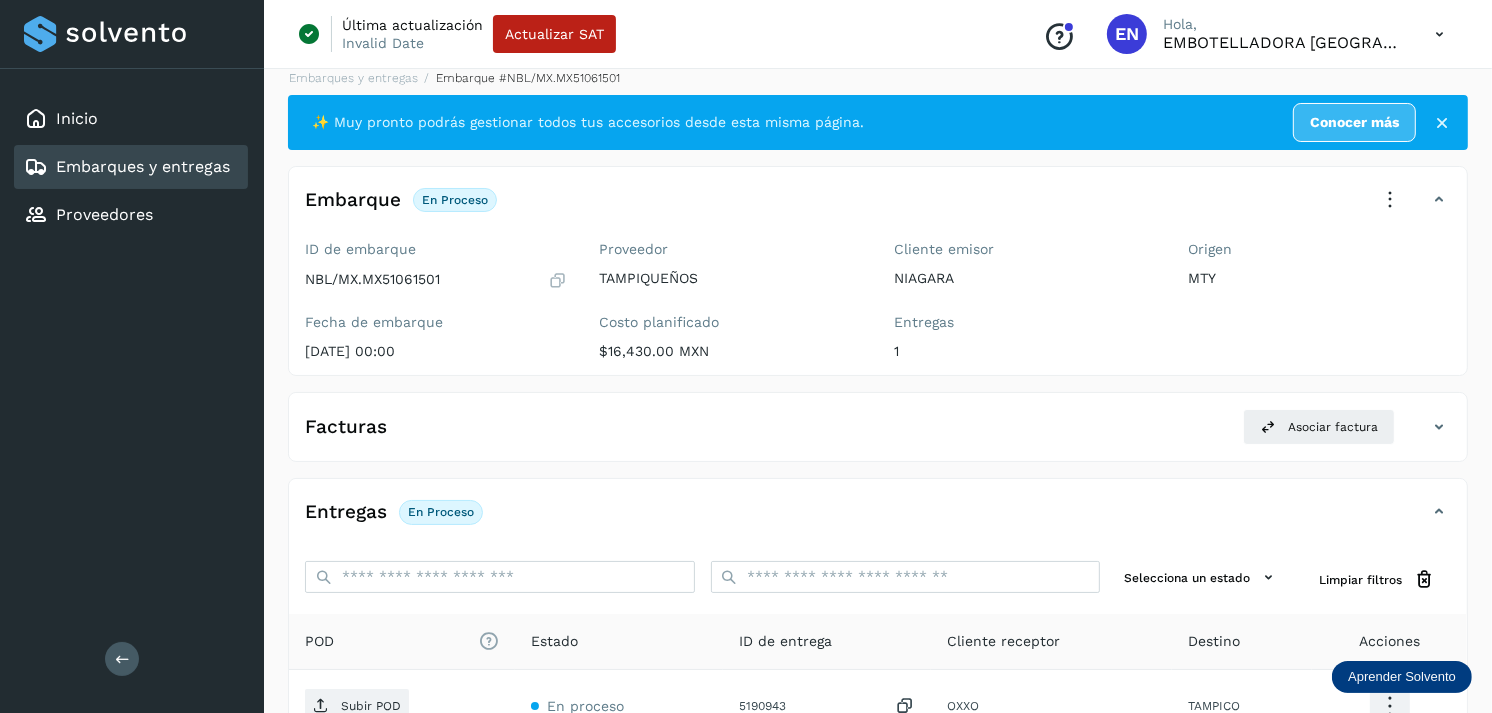 scroll, scrollTop: 0, scrollLeft: 0, axis: both 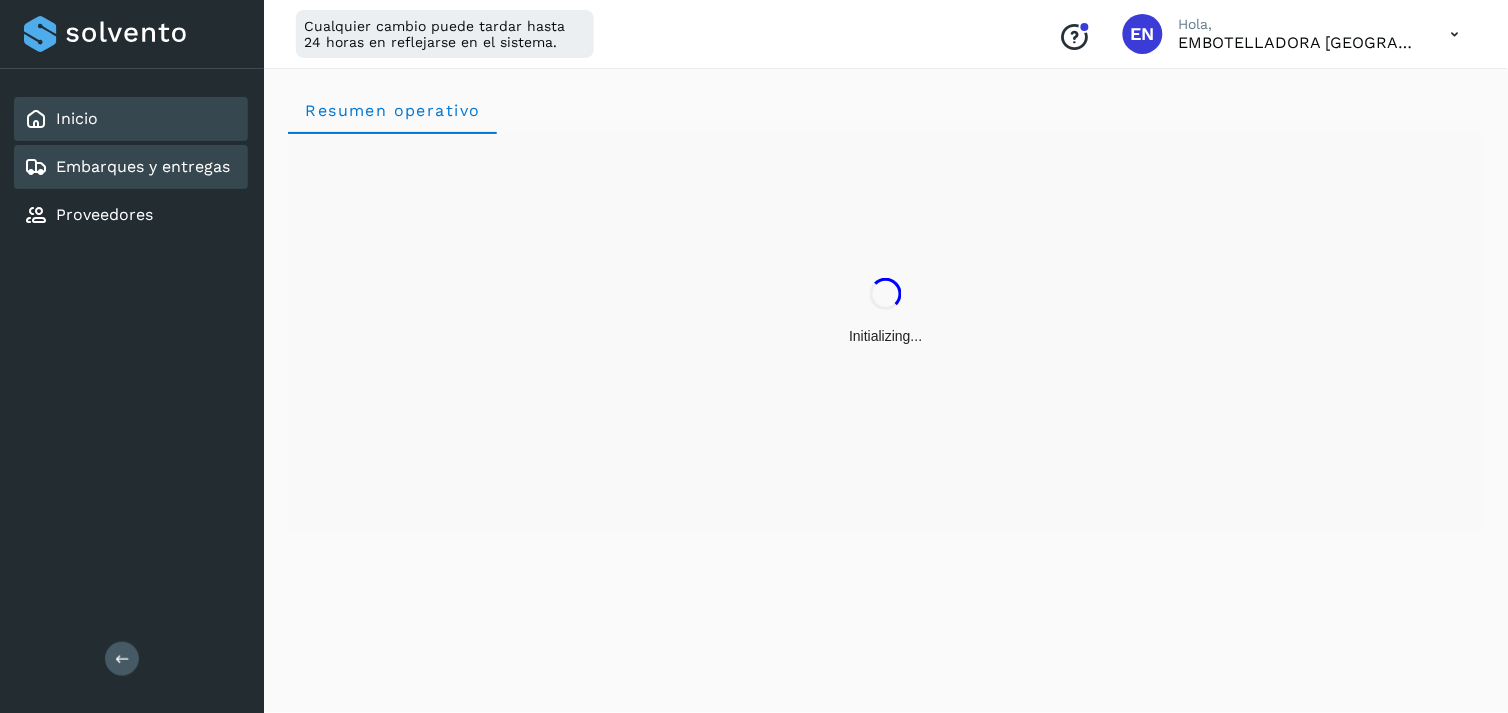 click on "Embarques y entregas" at bounding box center (143, 166) 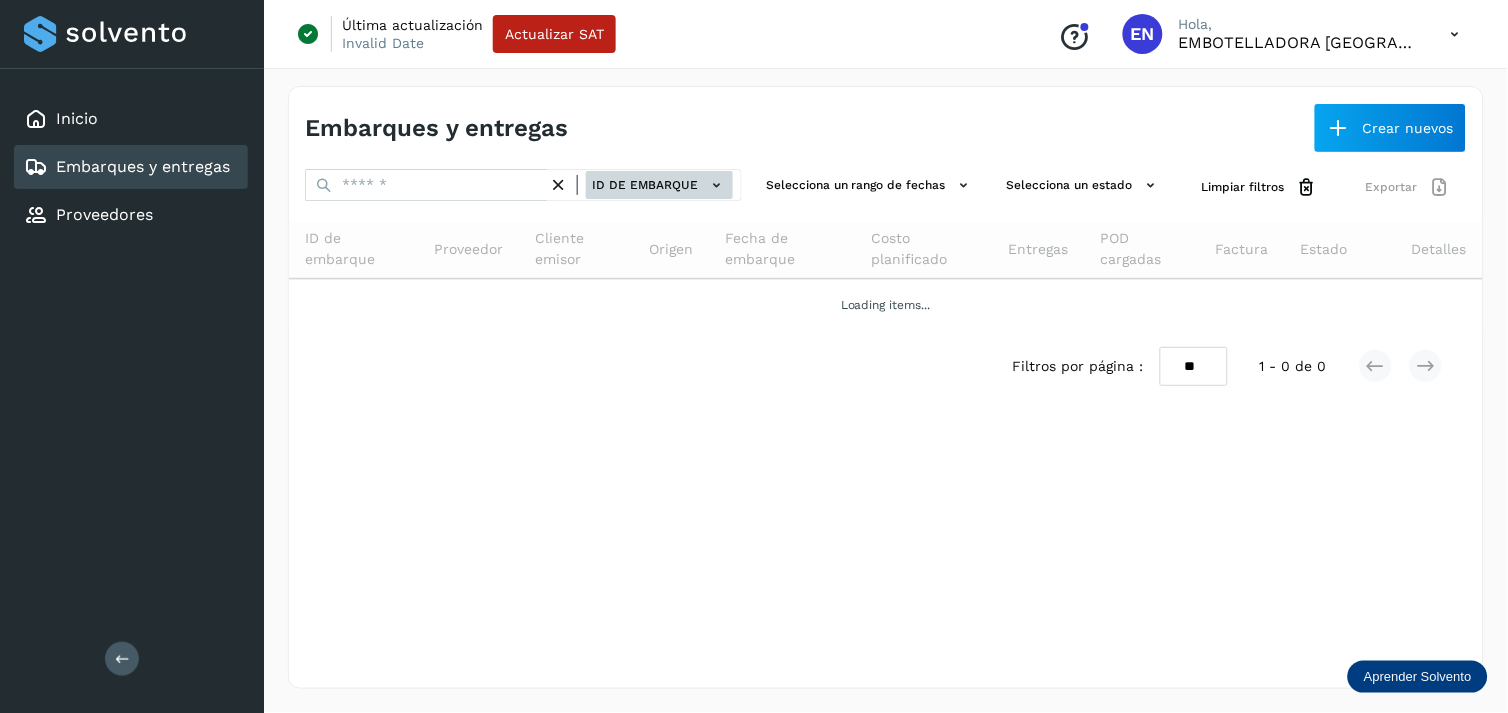 click on "ID de embarque" at bounding box center [659, 185] 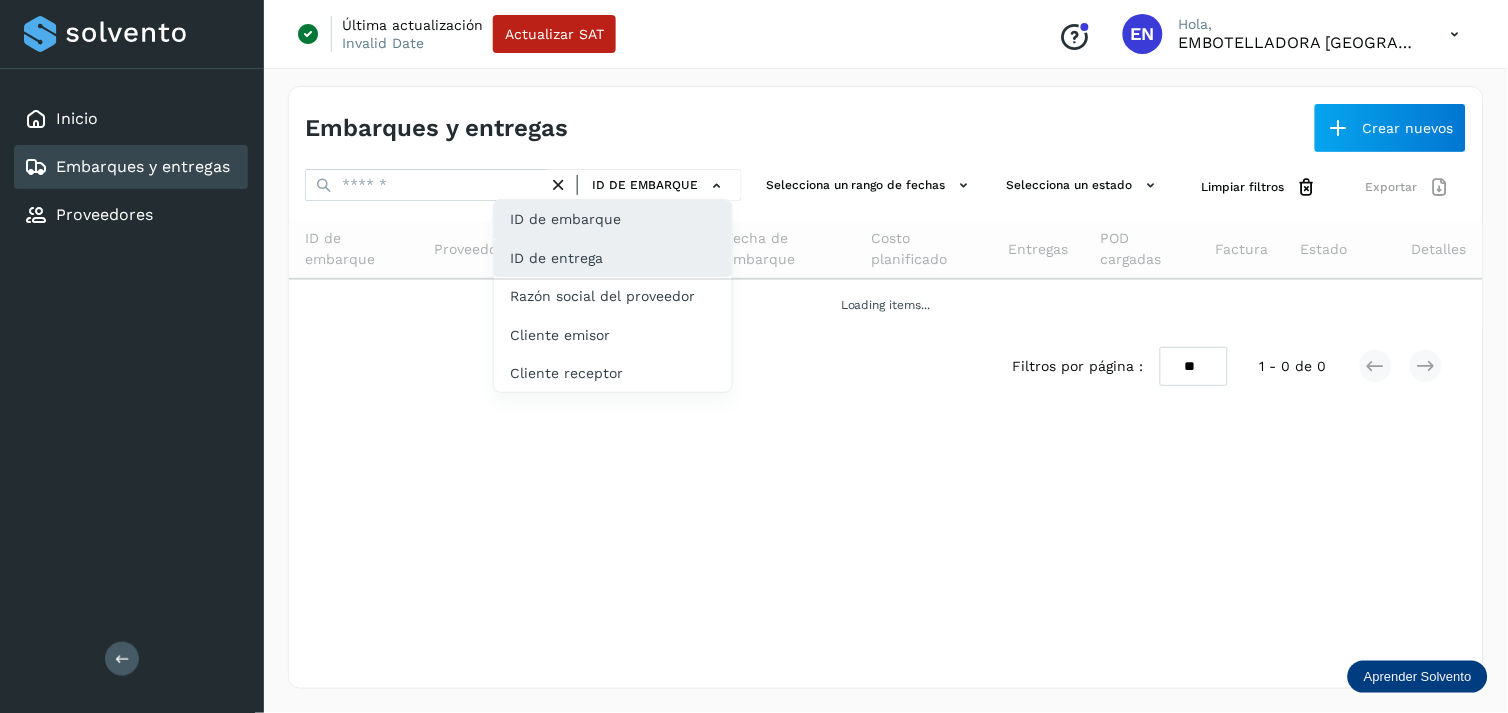 click on "ID de entrega" 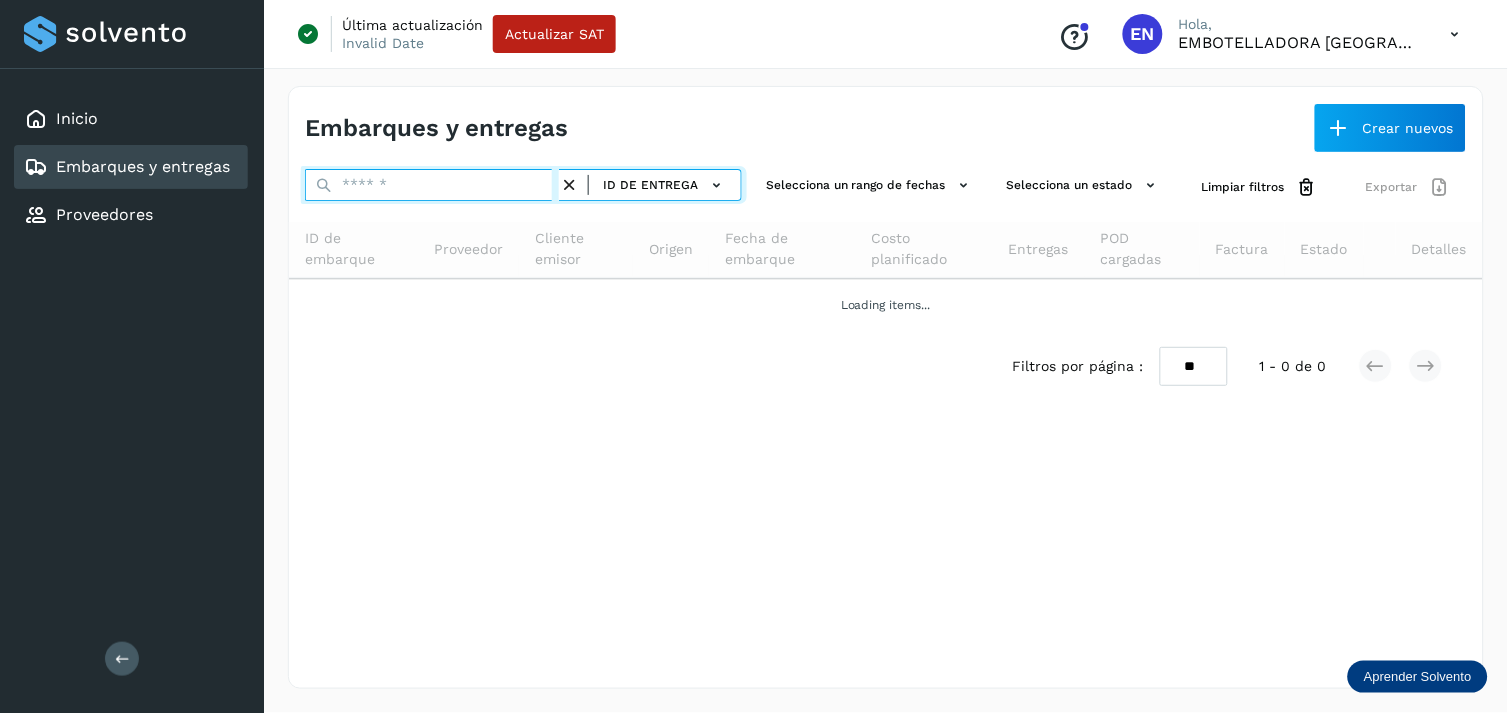 click at bounding box center (432, 185) 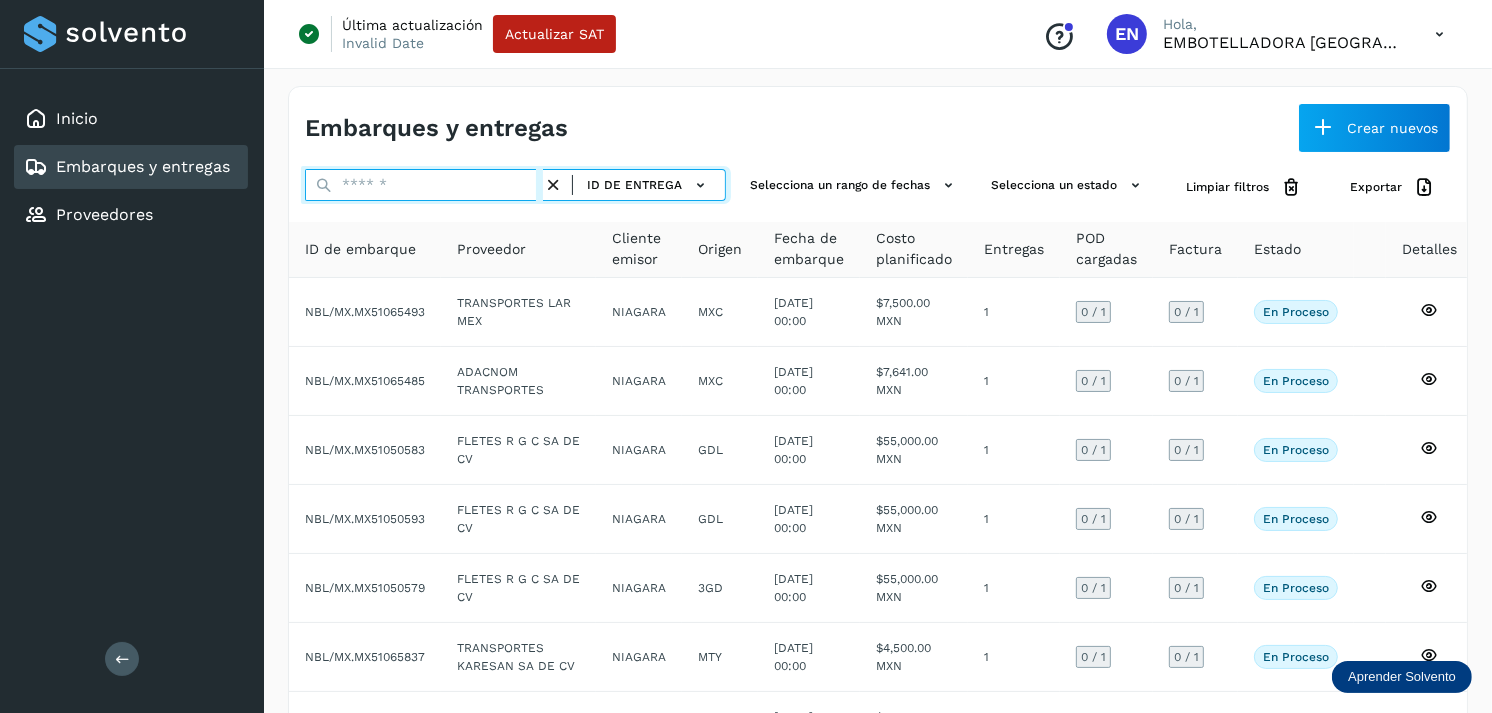 paste on "**********" 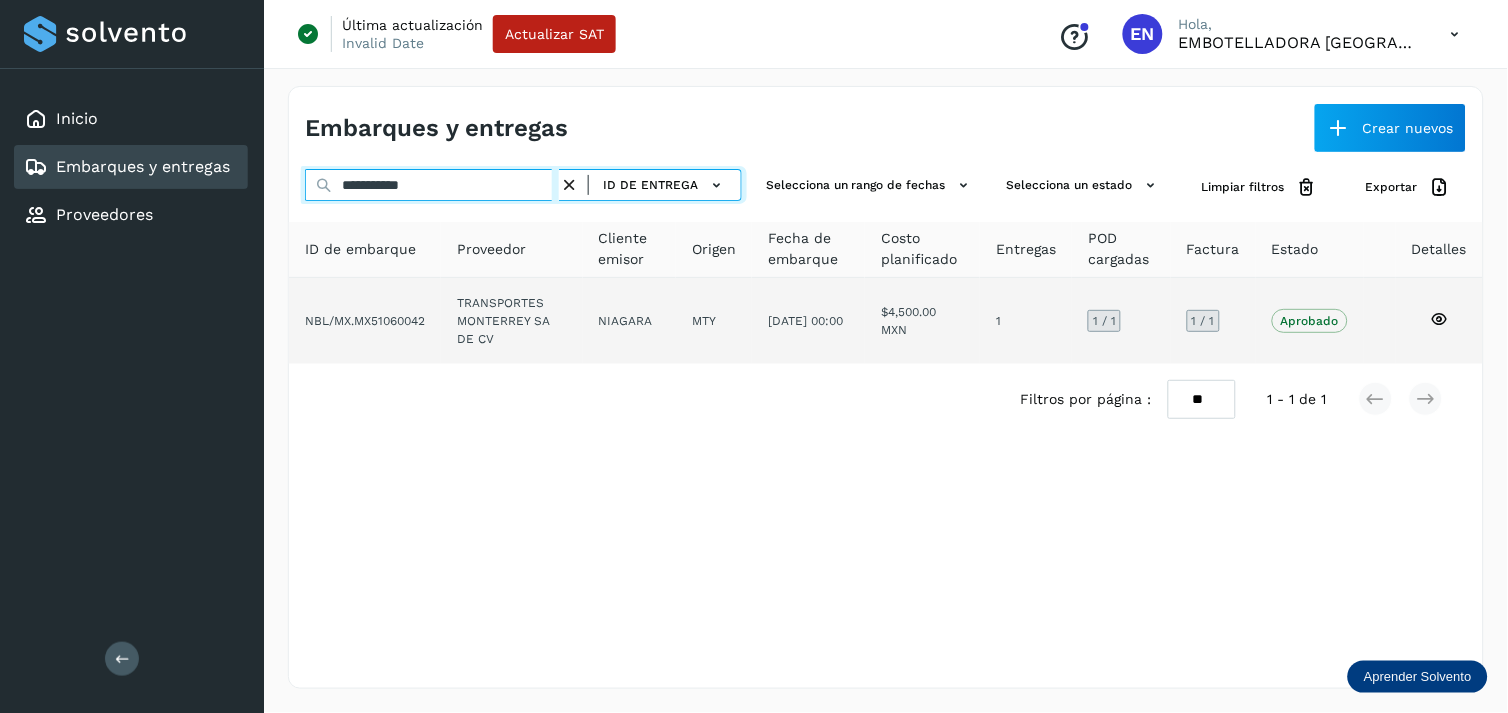 type on "**********" 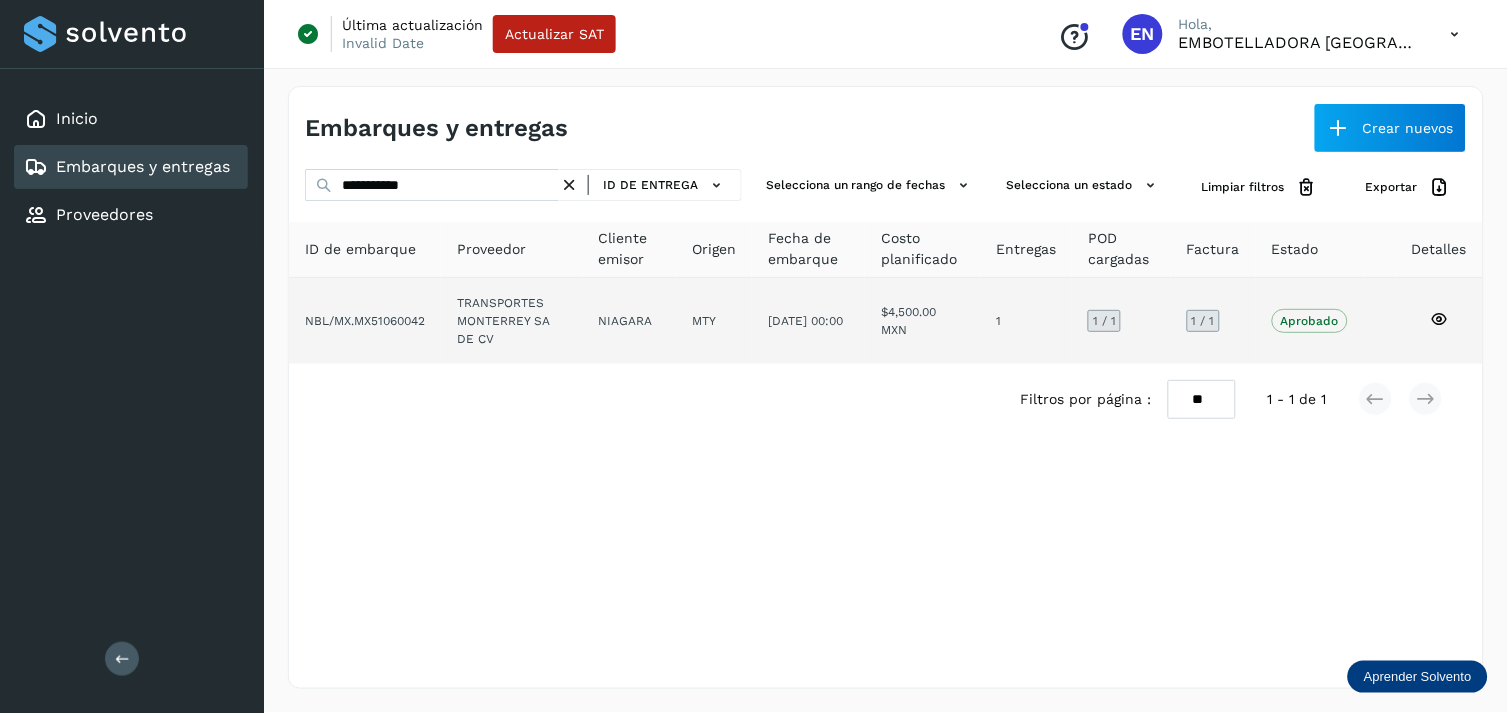 click on "TRANSPORTES MONTERREY SA DE CV" 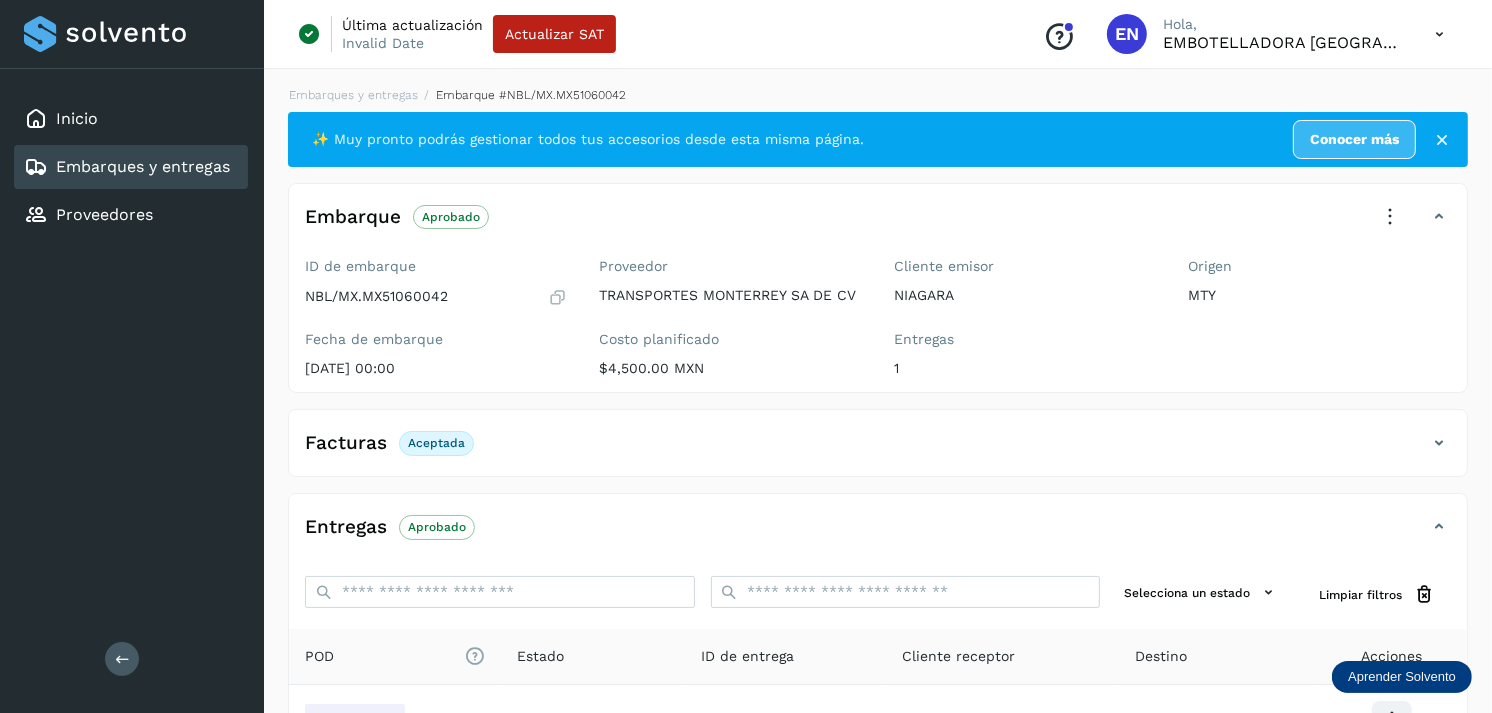 scroll, scrollTop: 135, scrollLeft: 0, axis: vertical 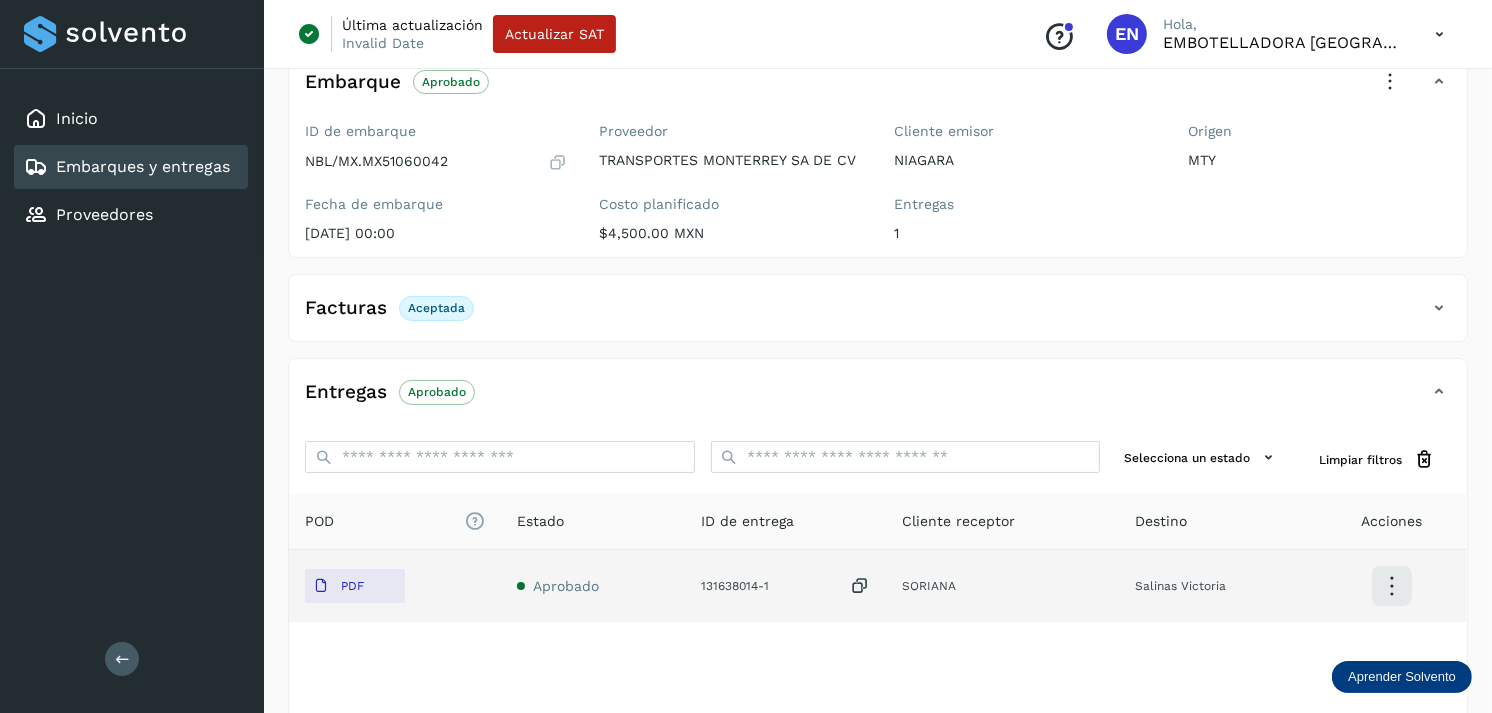 click on "PDF" 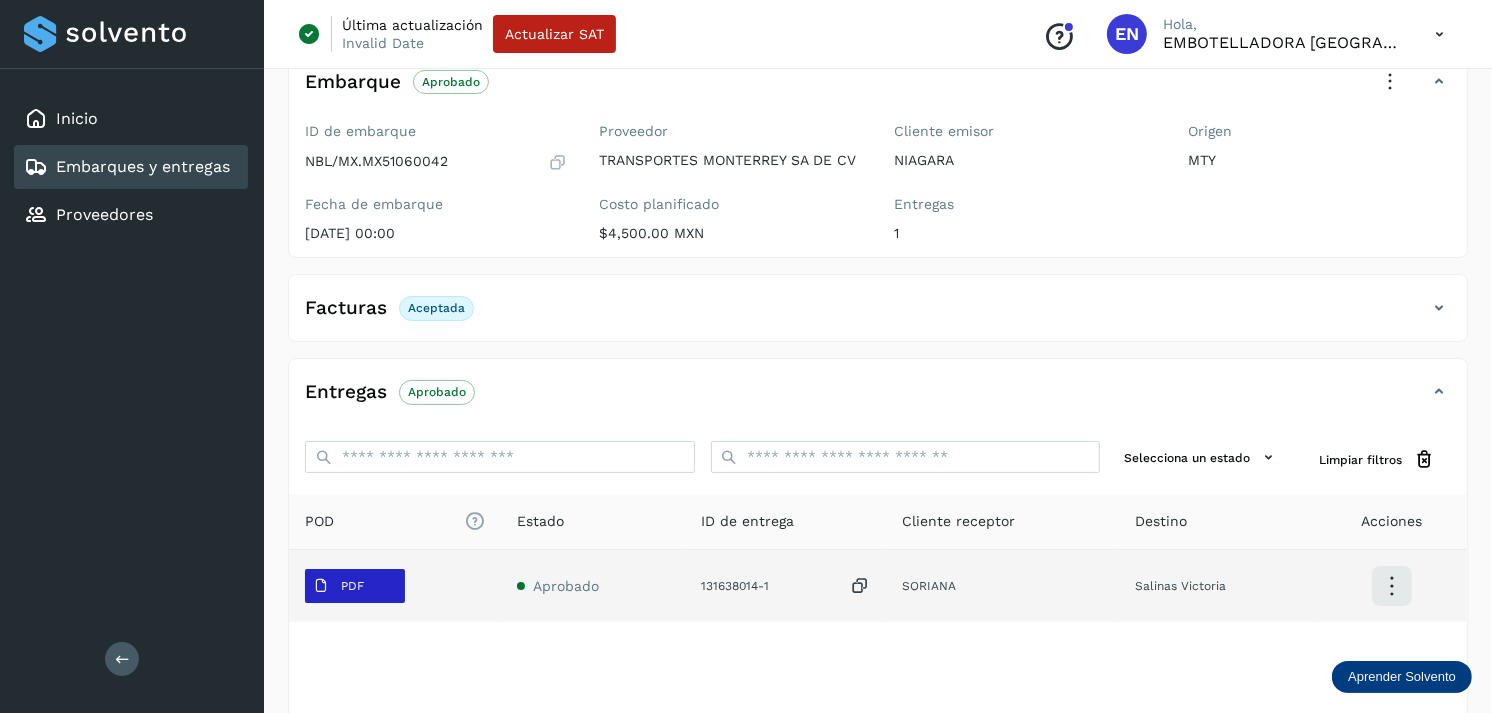click on "PDF" at bounding box center [338, 586] 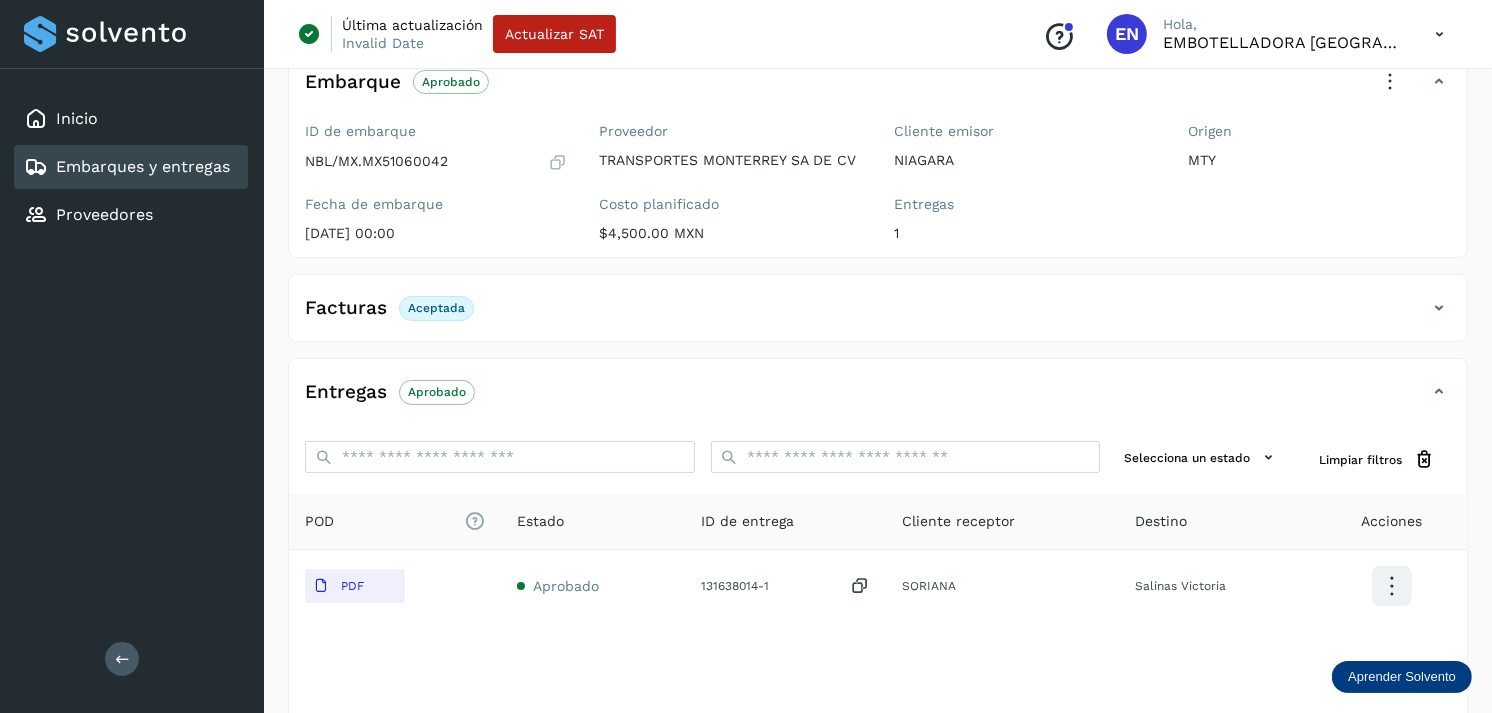 type 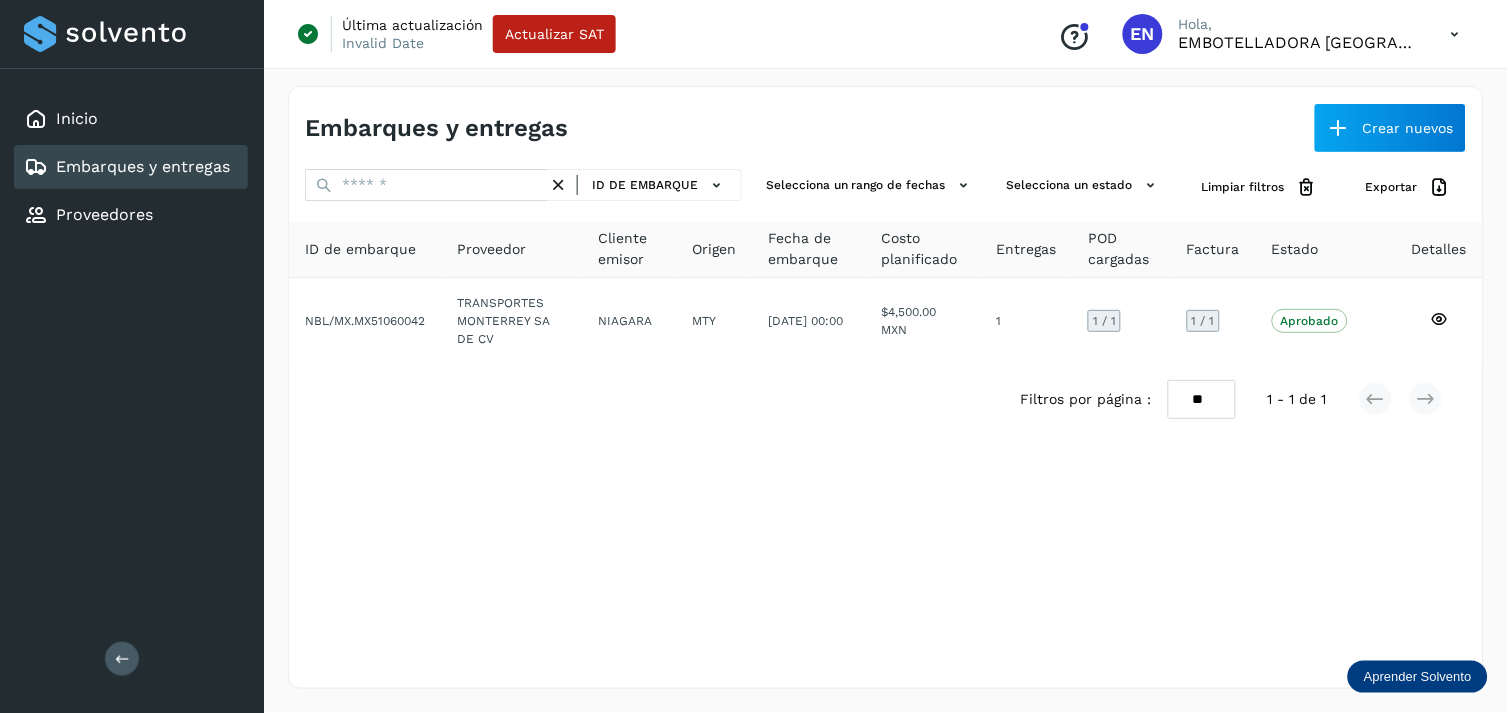 click on "Embarques y entregas" at bounding box center (143, 166) 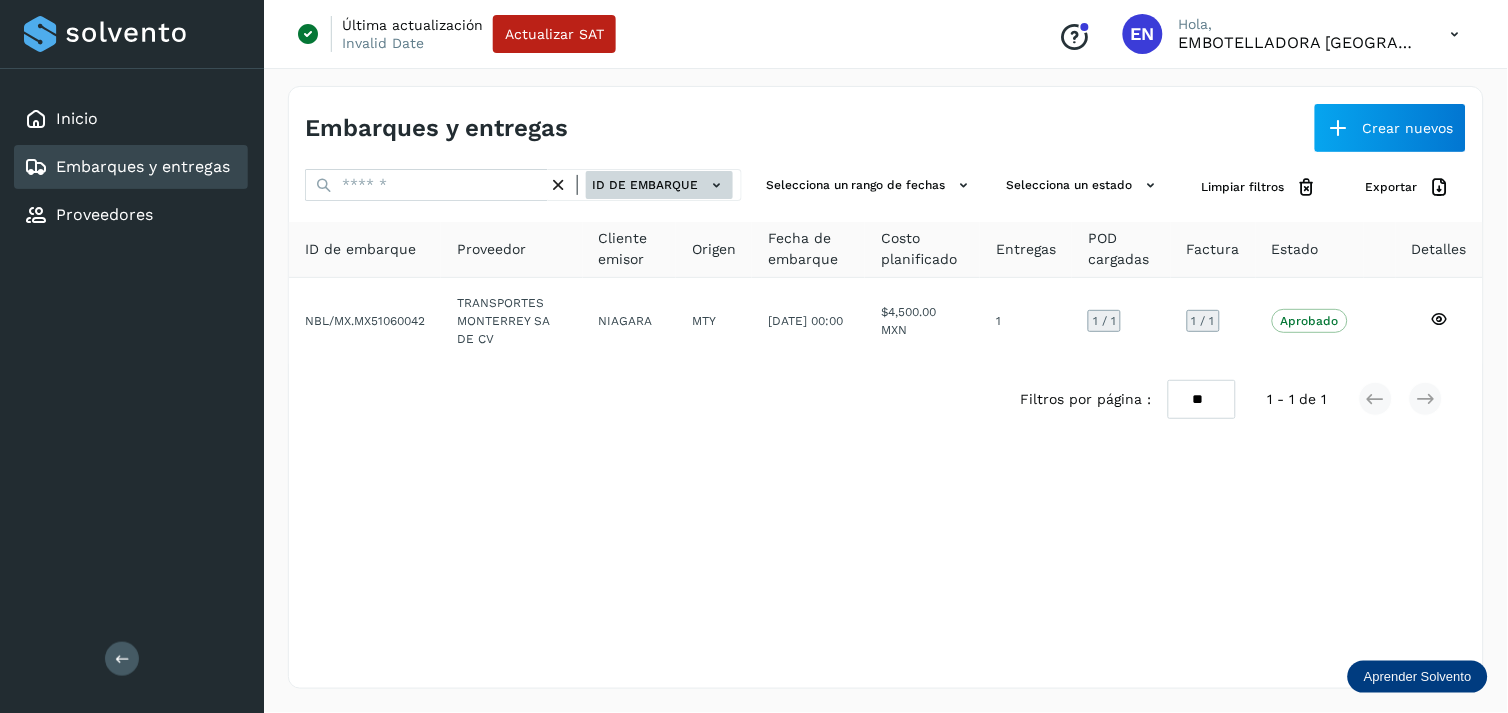 click on "ID de embarque" 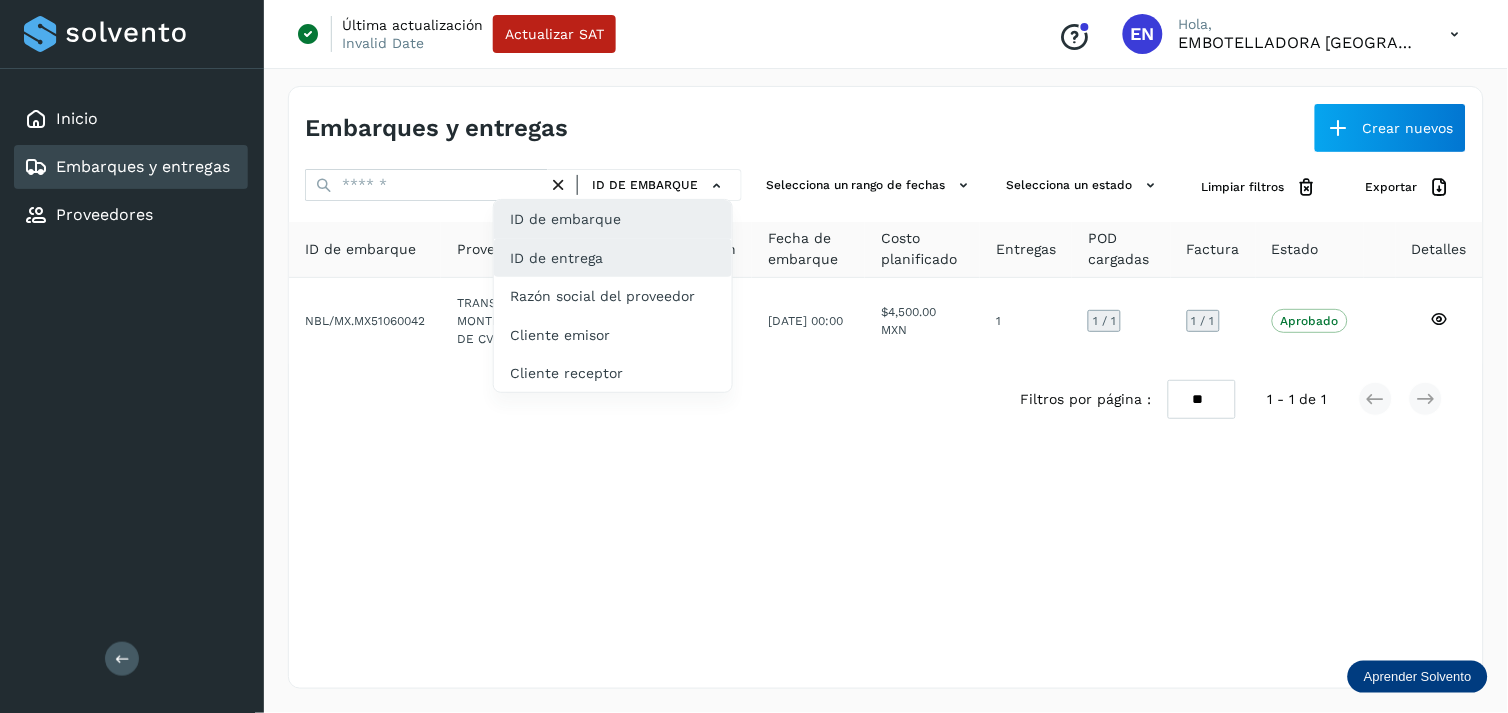 click on "ID de entrega" 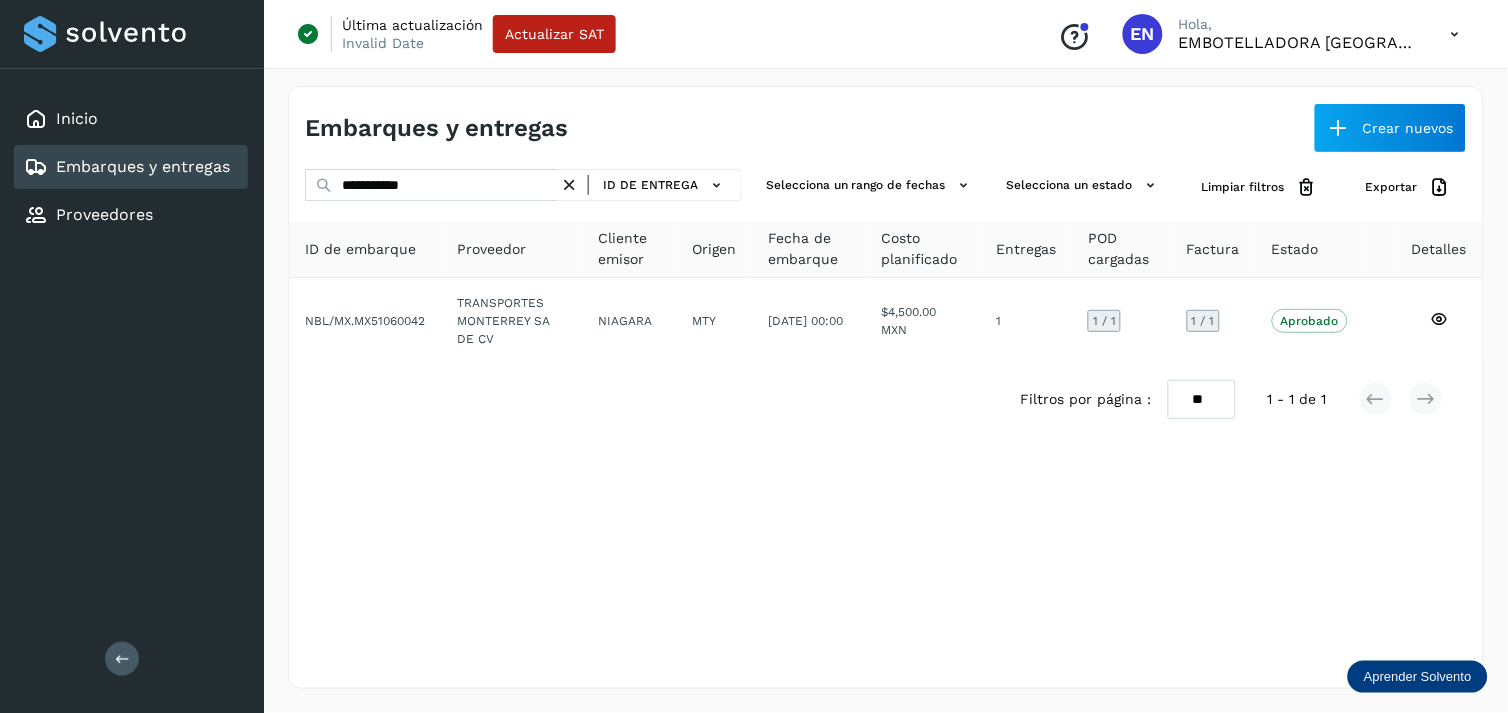 click at bounding box center [569, 185] 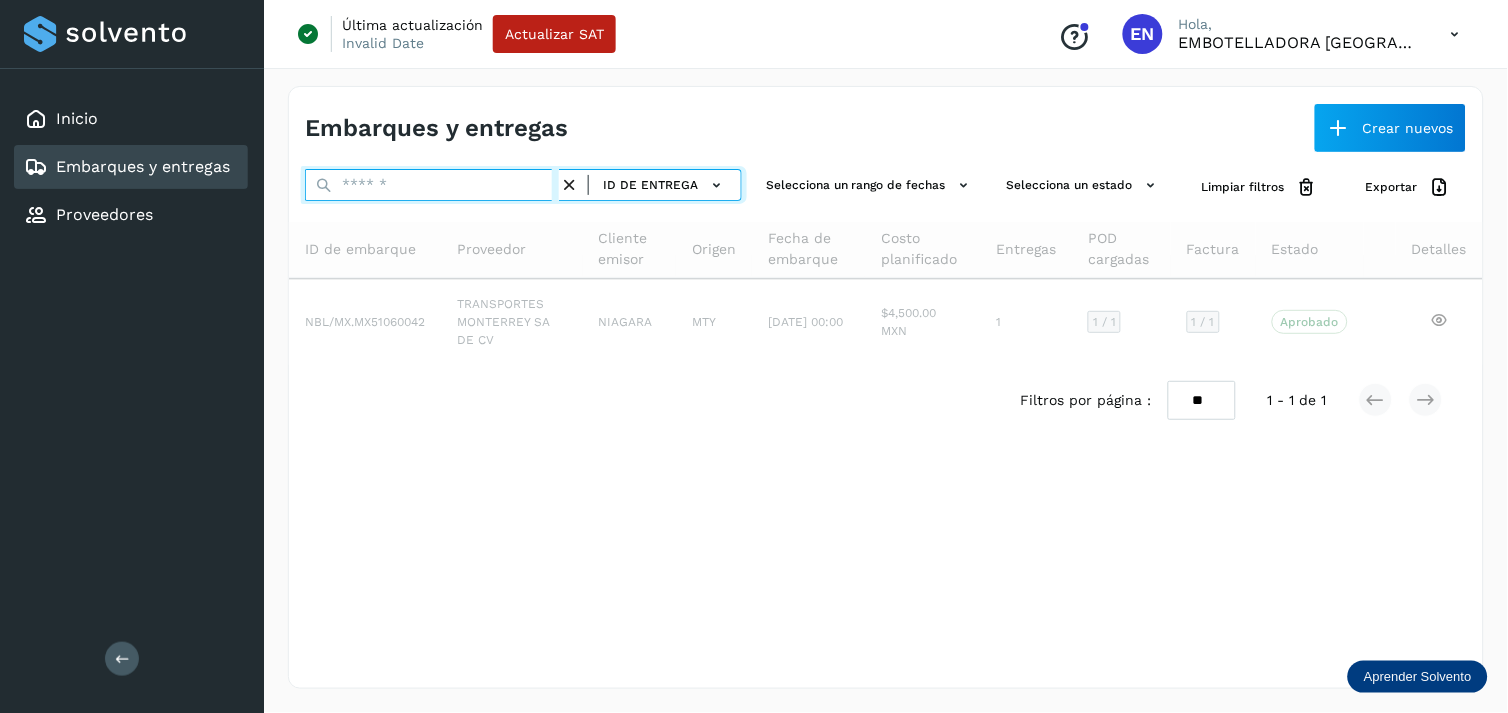 click at bounding box center [432, 185] 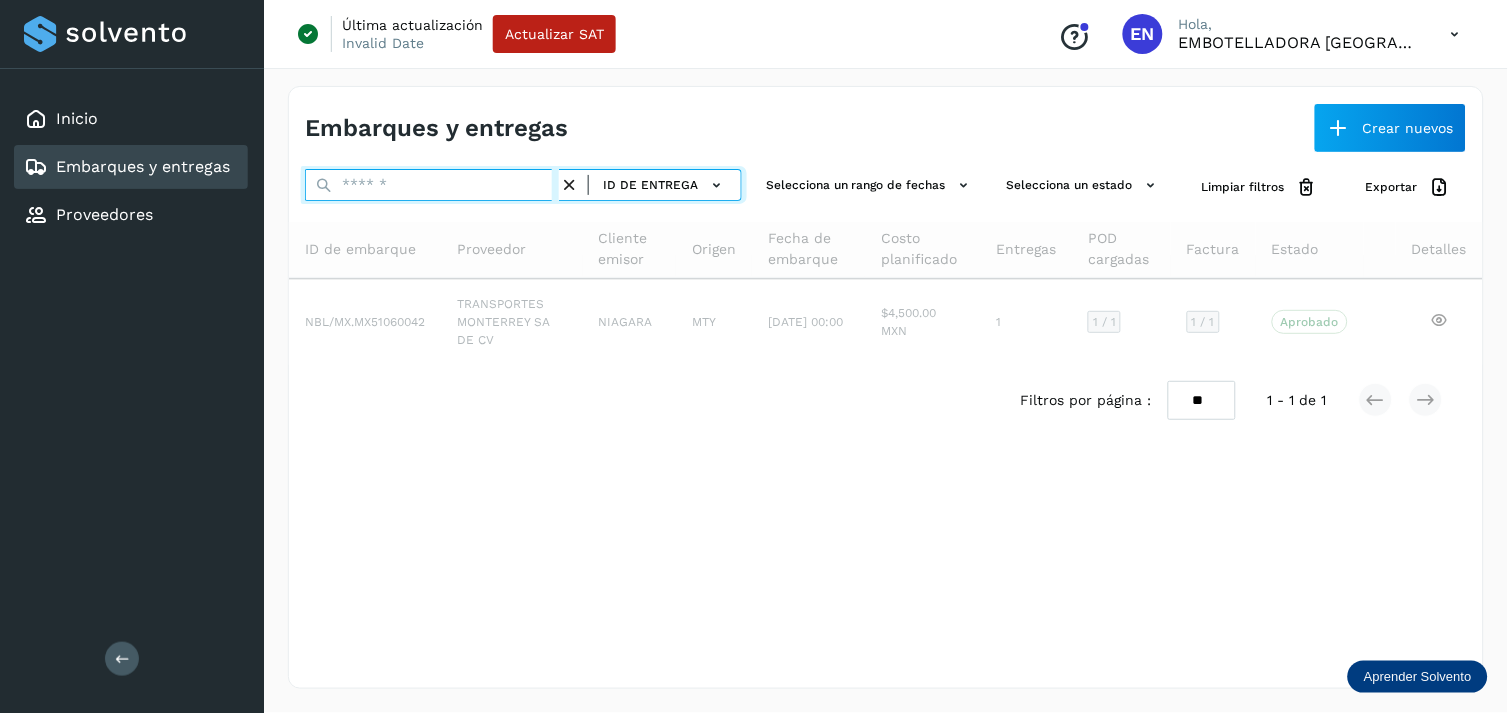 paste on "*********" 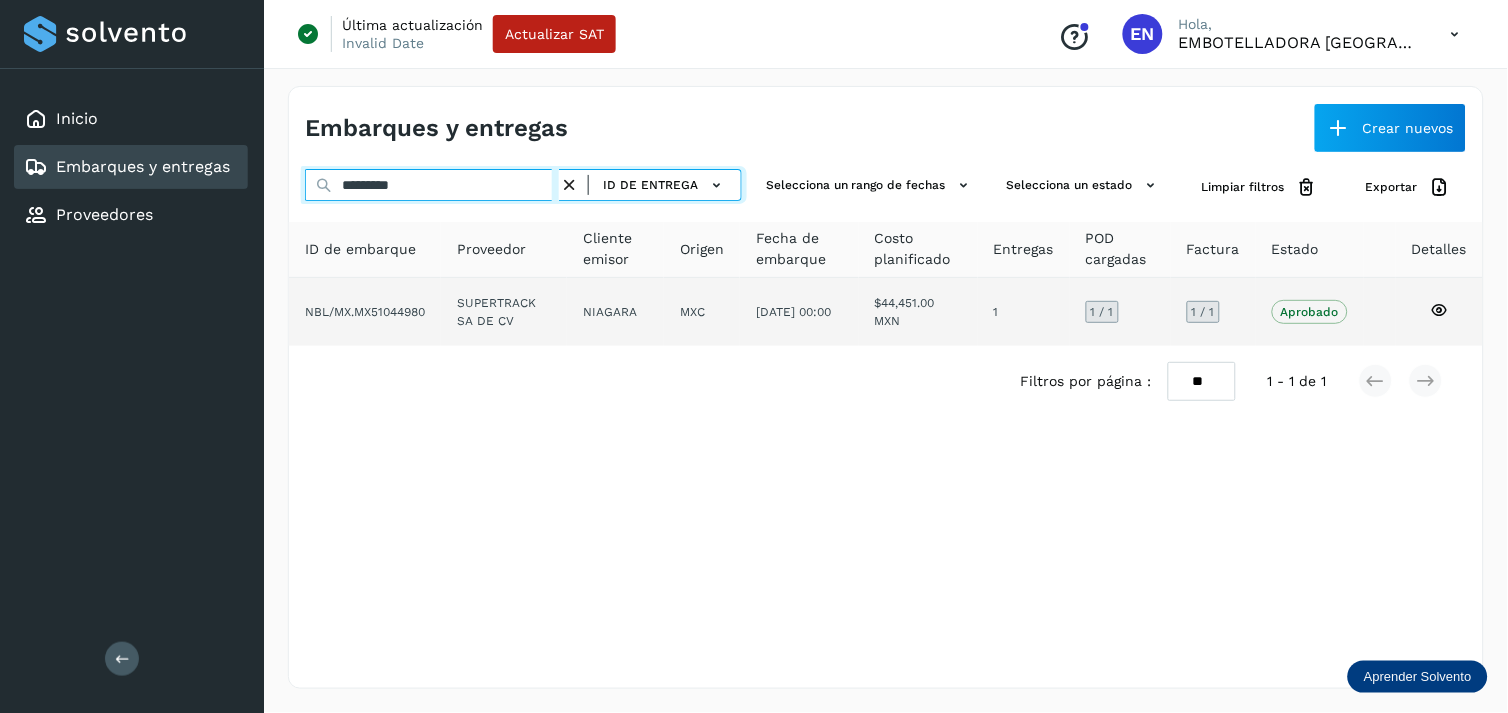 type on "*********" 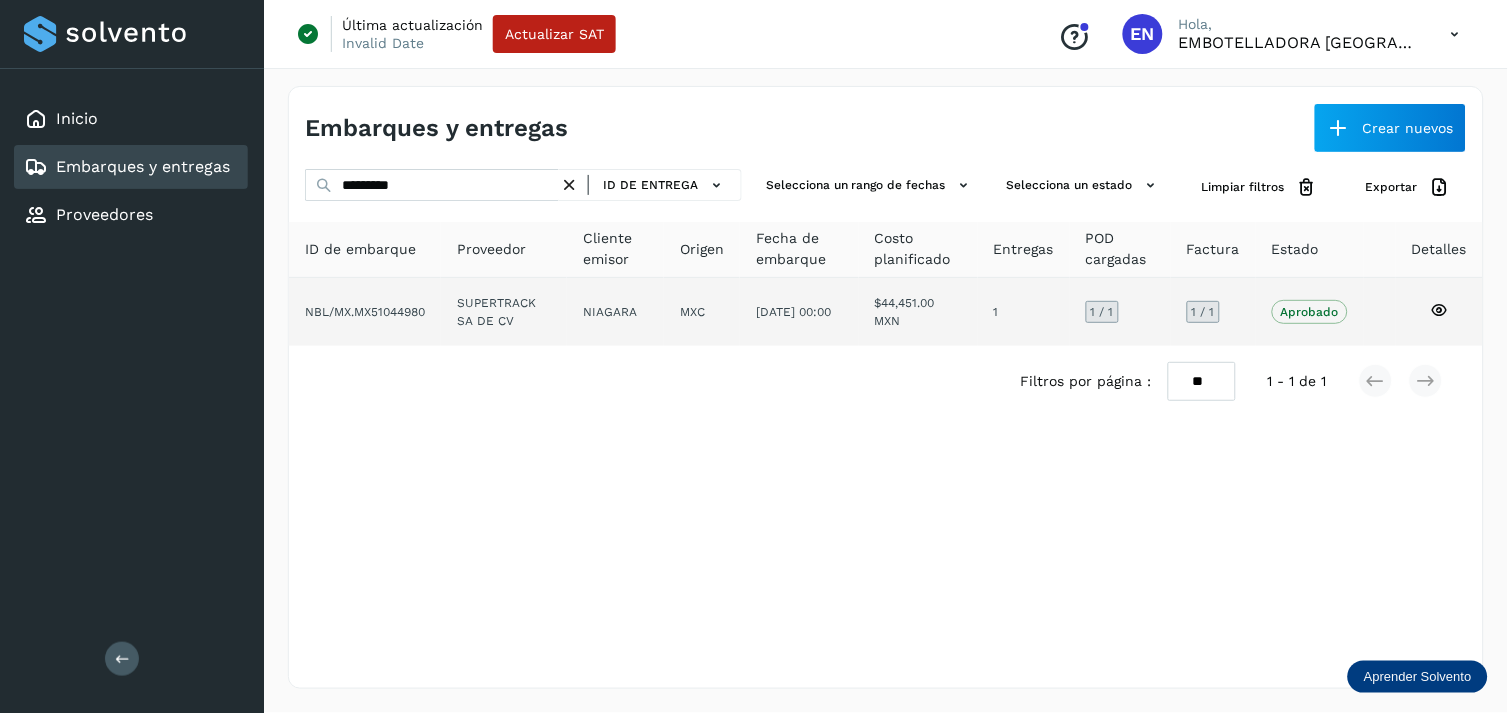 click on "NIAGARA" 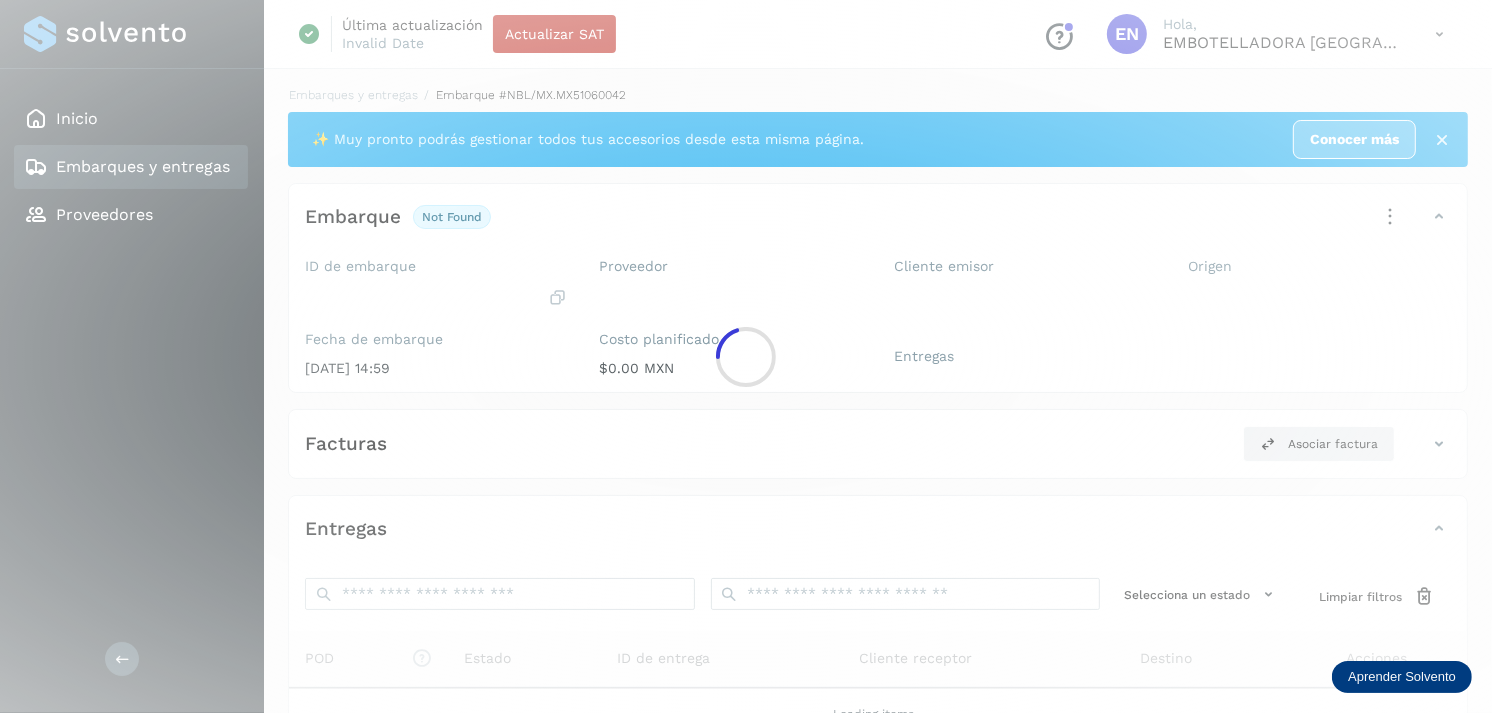 click 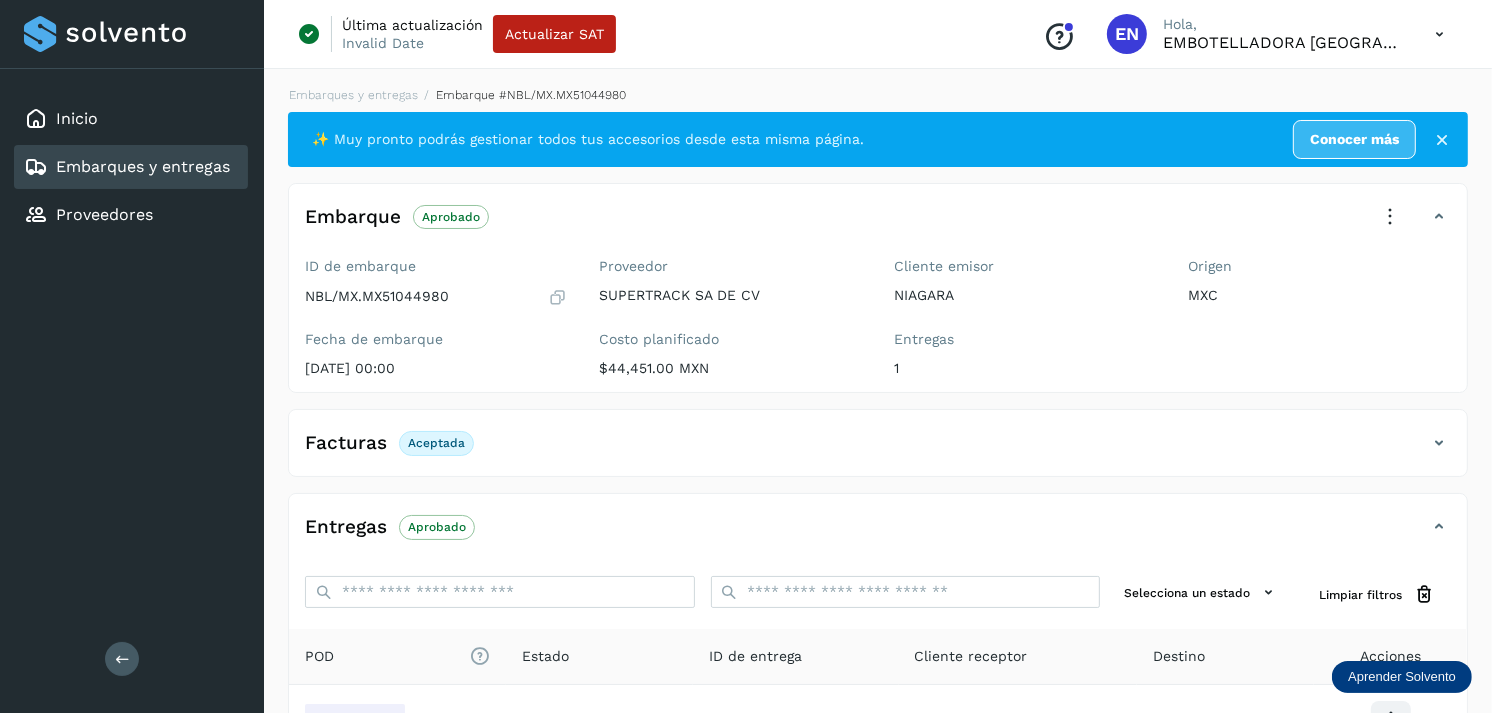 scroll, scrollTop: 241, scrollLeft: 0, axis: vertical 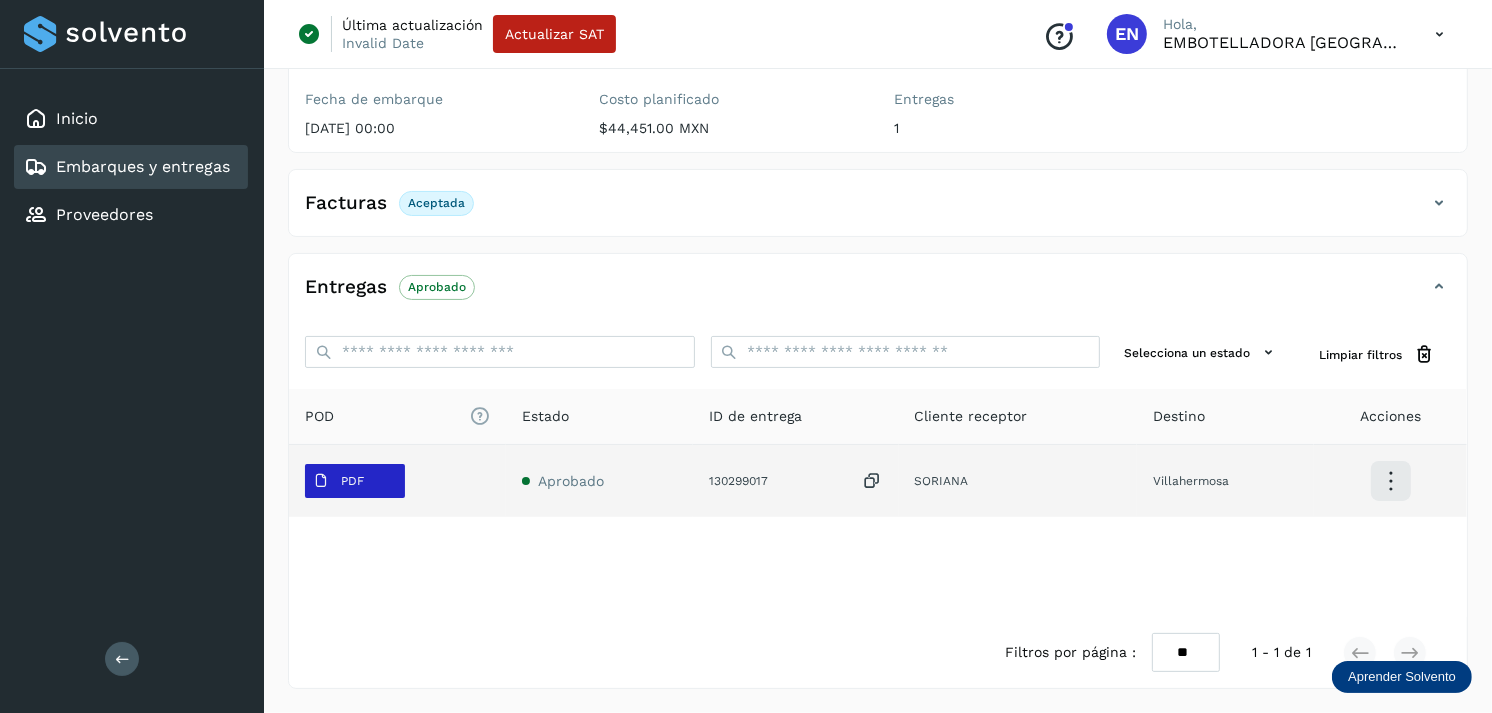 click on "PDF" at bounding box center (338, 481) 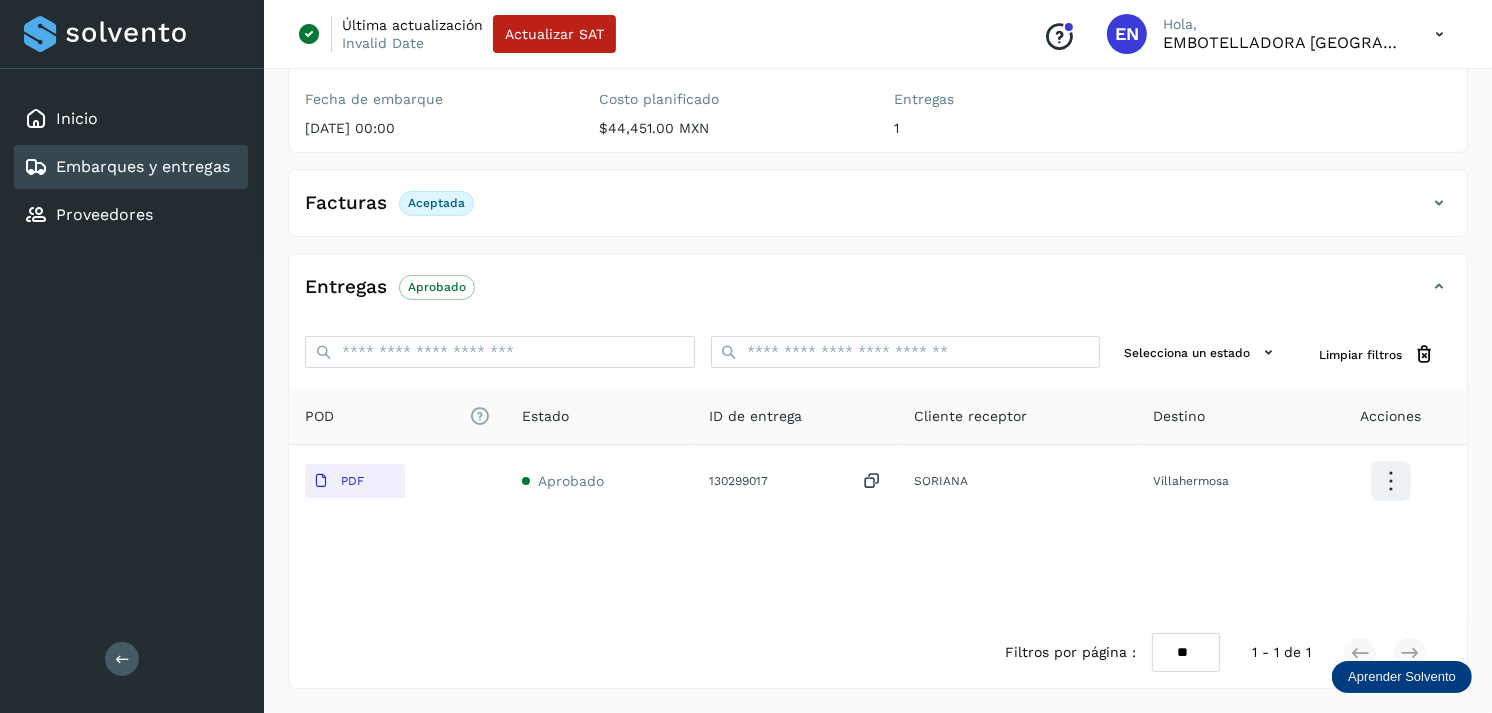 type 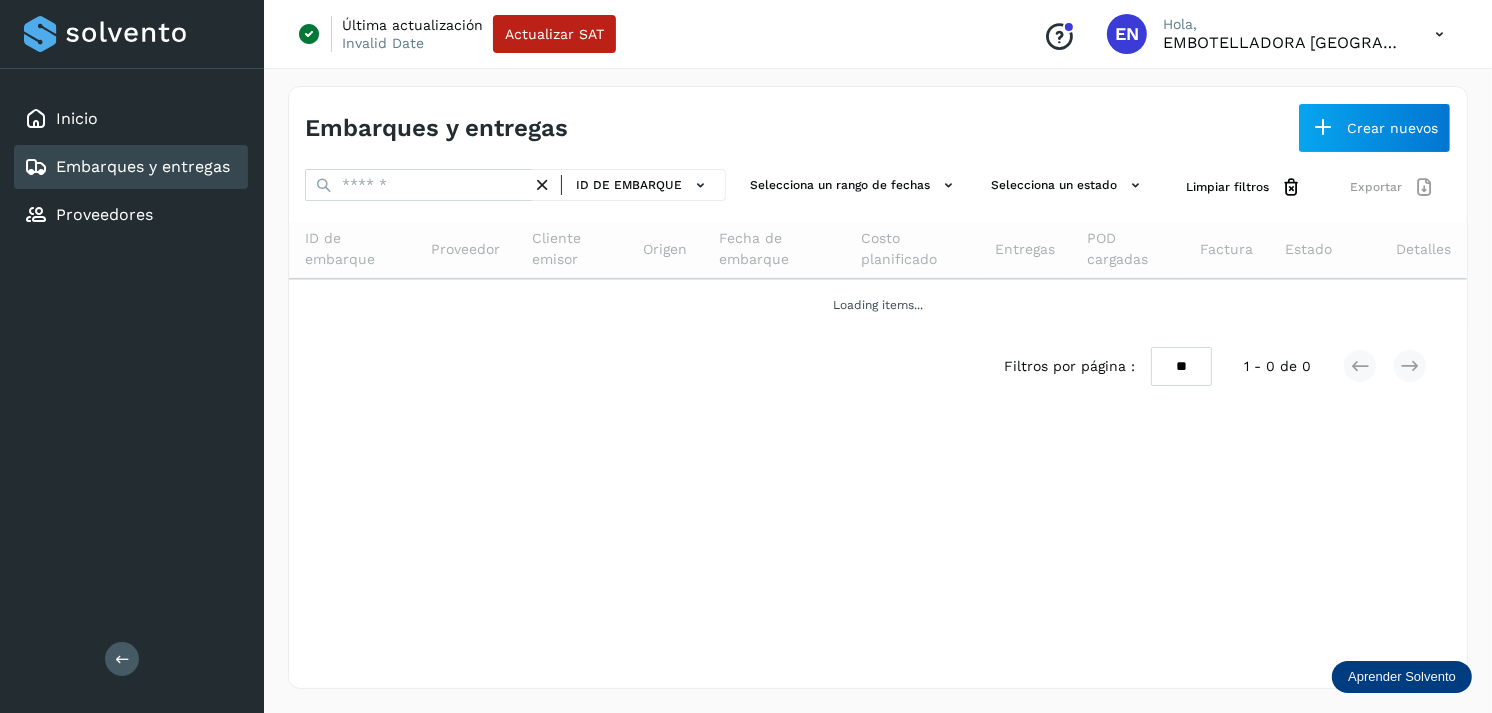 scroll, scrollTop: 0, scrollLeft: 0, axis: both 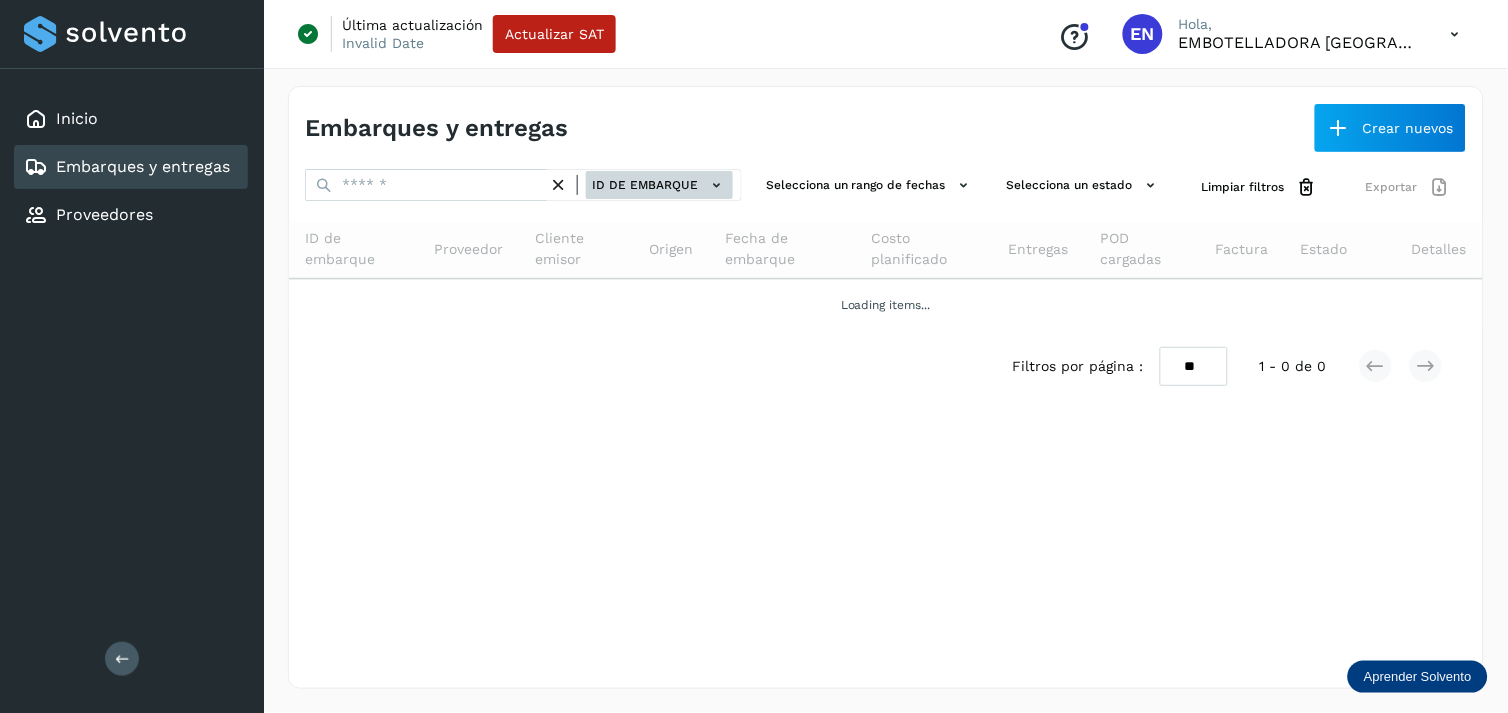 click on "ID de embarque" at bounding box center (659, 185) 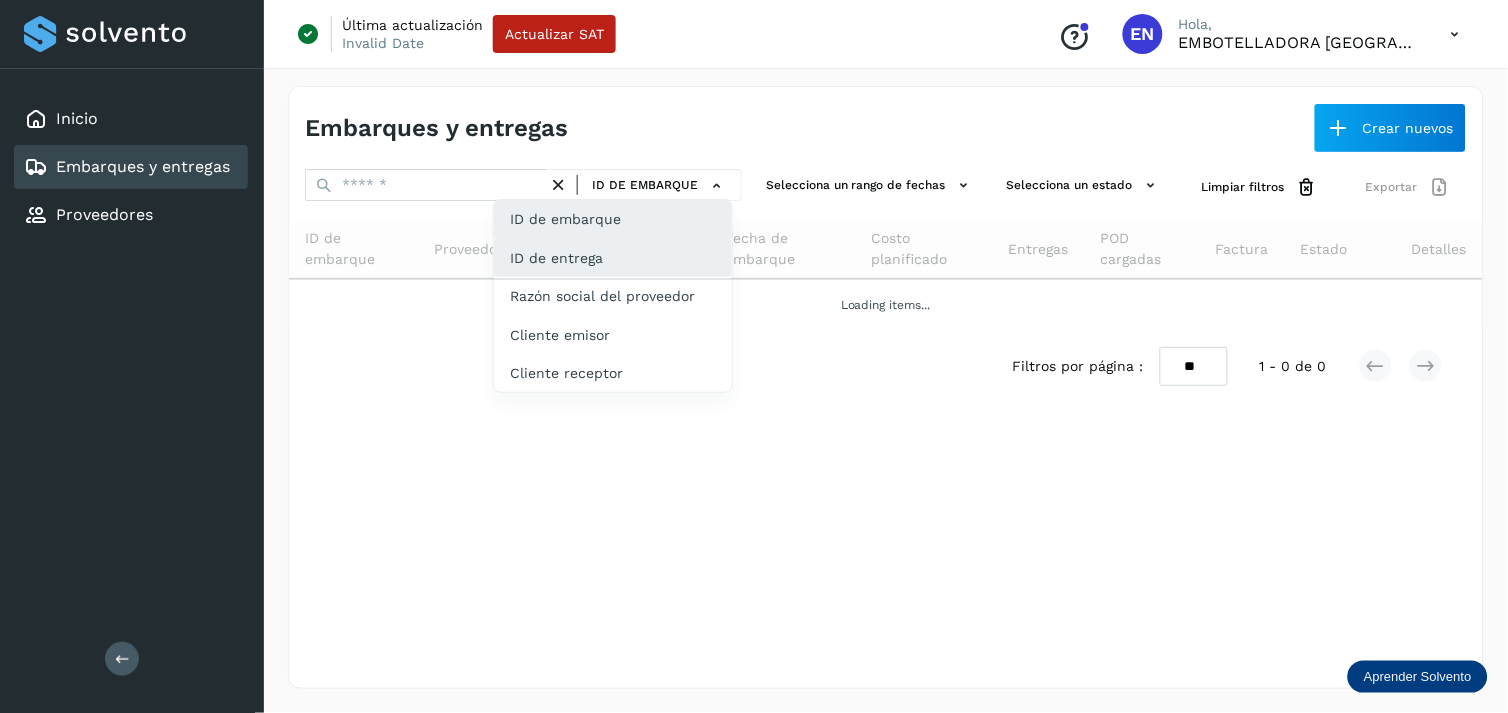drag, startPoint x: 555, startPoint y: 234, endPoint x: 548, endPoint y: 252, distance: 19.313208 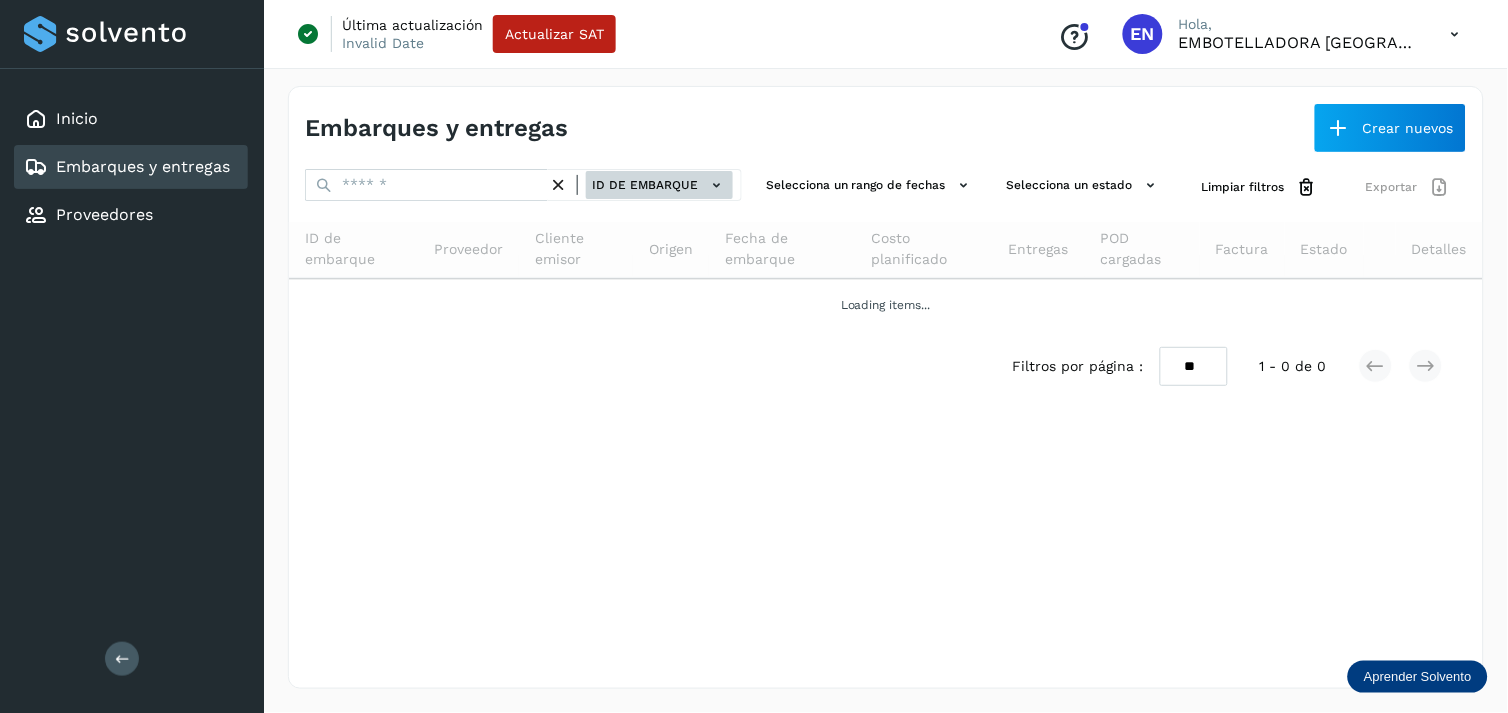 click on "ID de embarque" 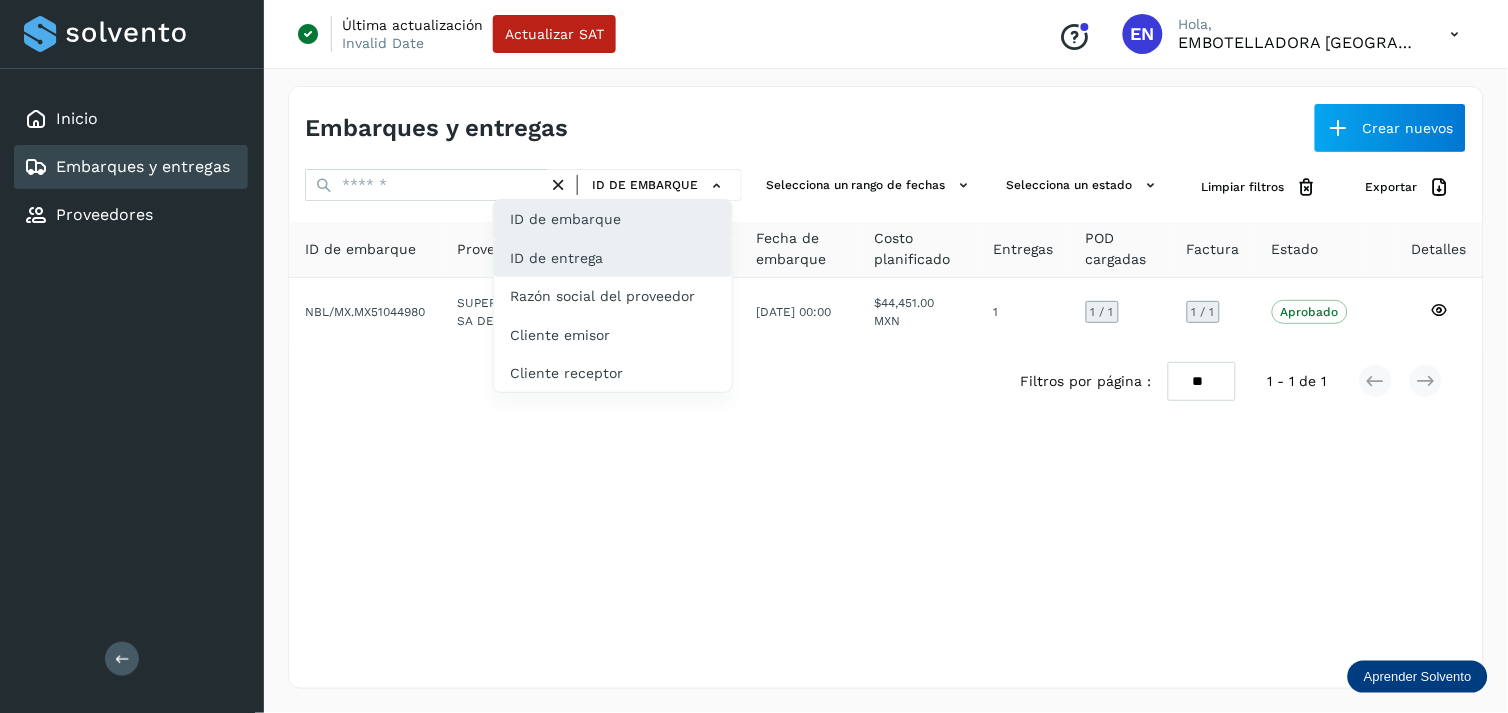 click on "ID de entrega" 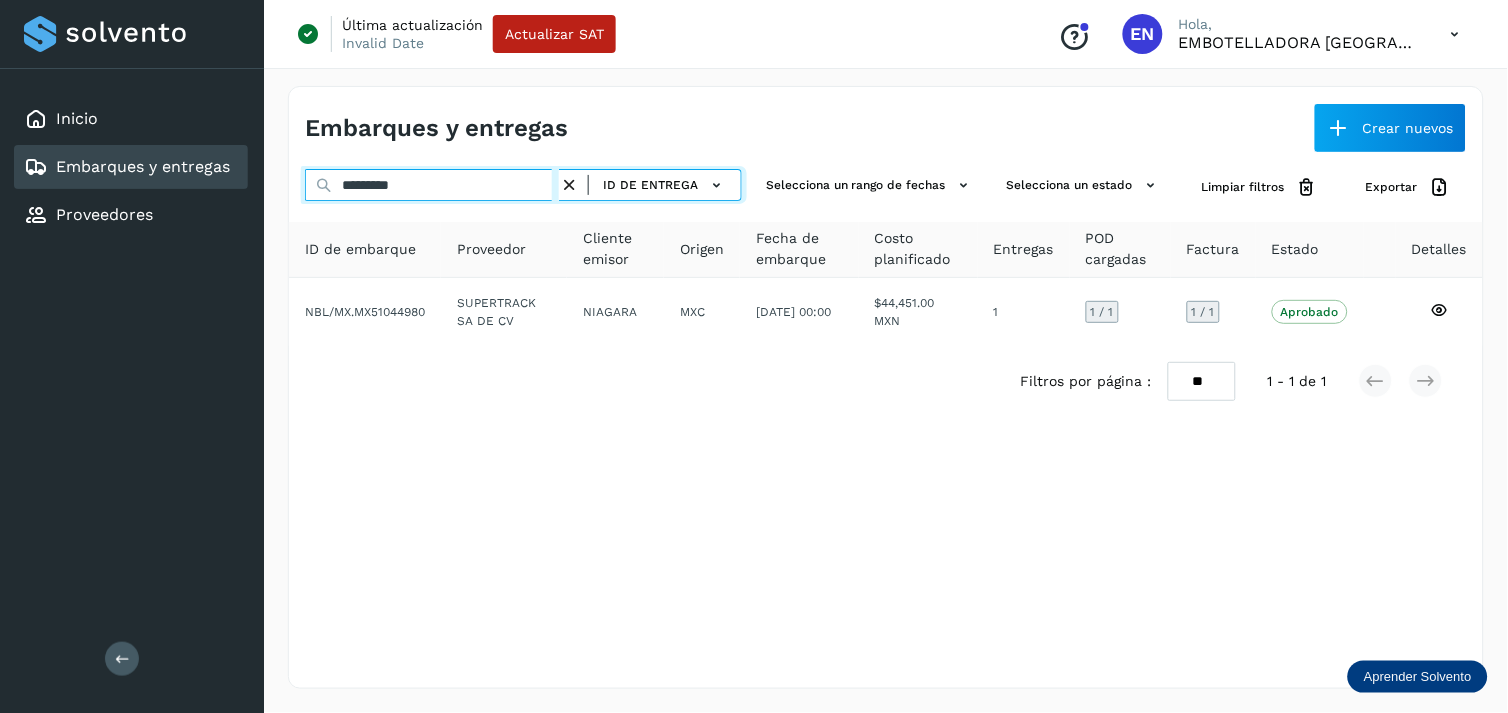 click on "*********" at bounding box center [432, 185] 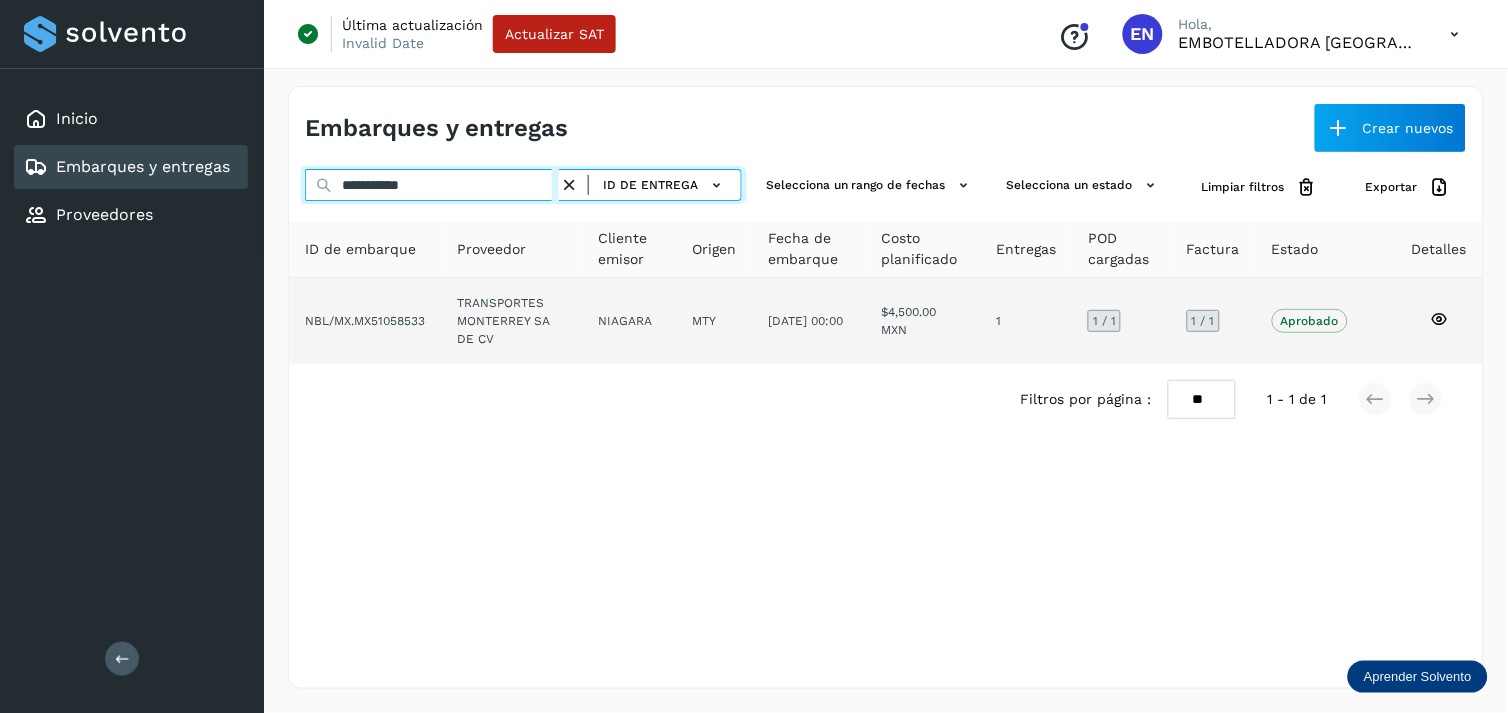 type on "**********" 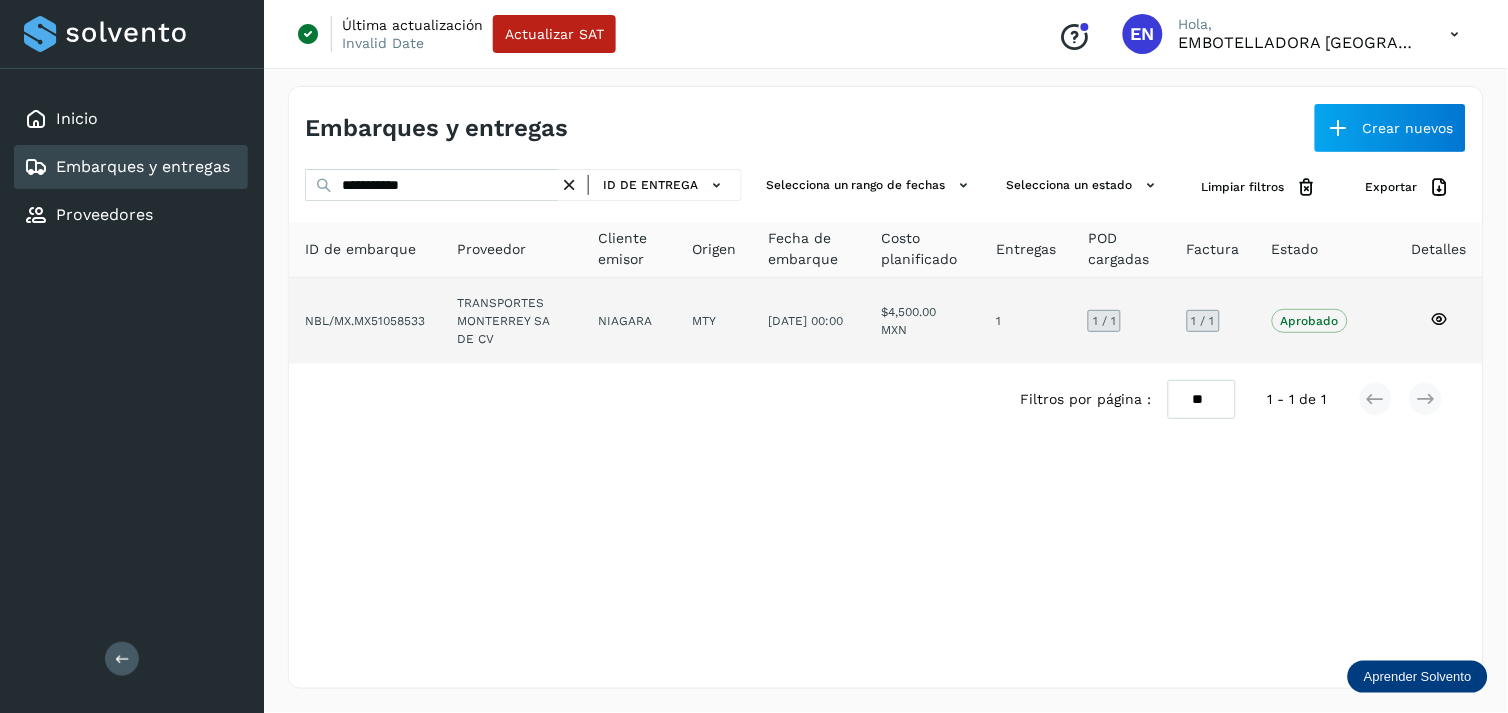click on "TRANSPORTES MONTERREY SA DE CV" 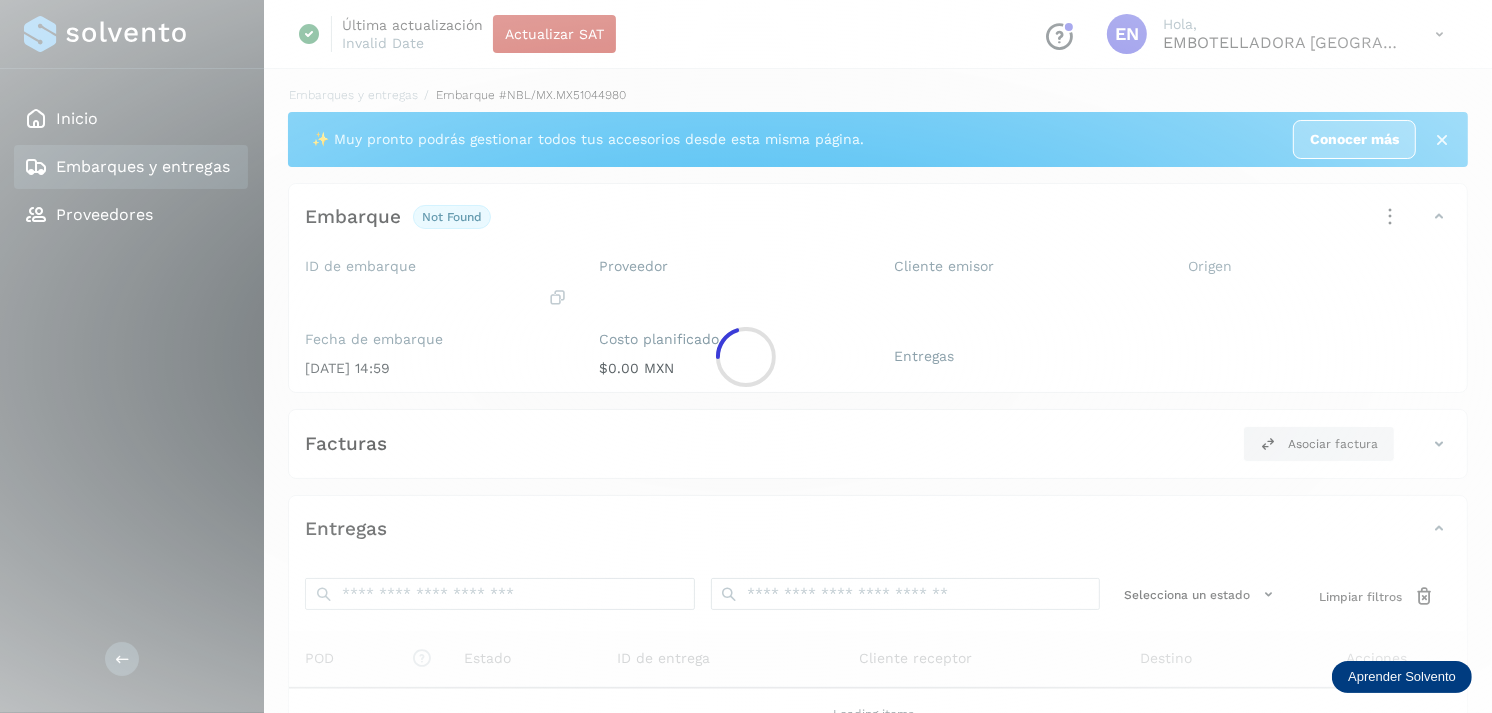 click 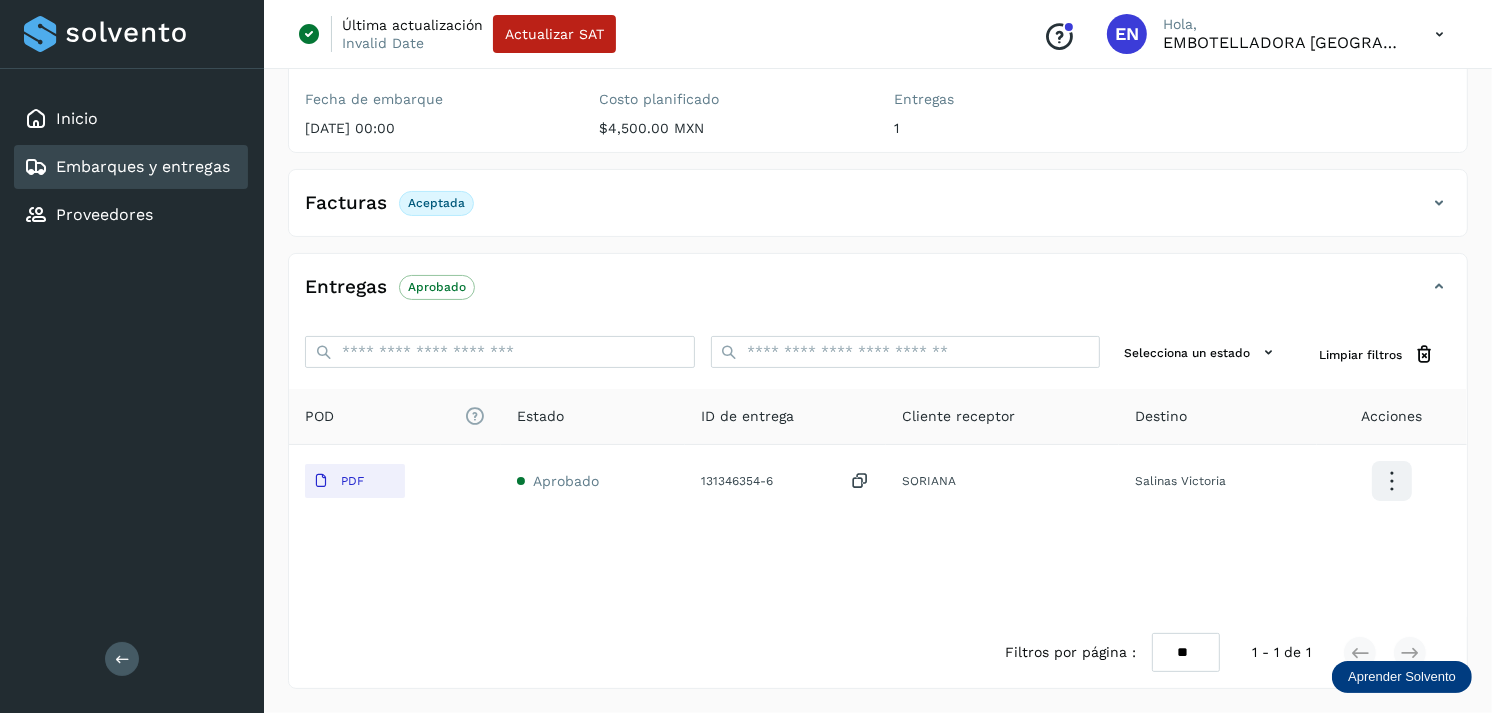 scroll, scrollTop: 241, scrollLeft: 0, axis: vertical 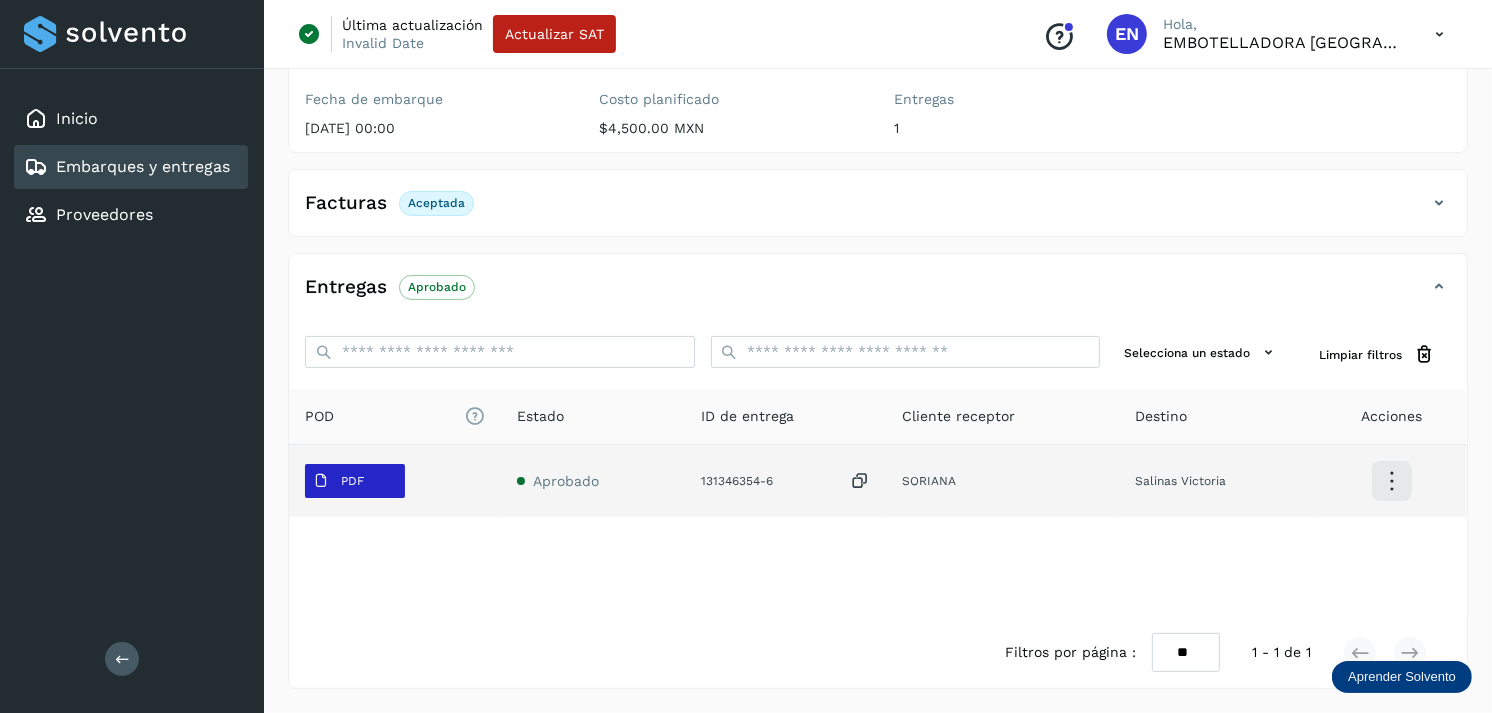 click on "PDF" at bounding box center [338, 481] 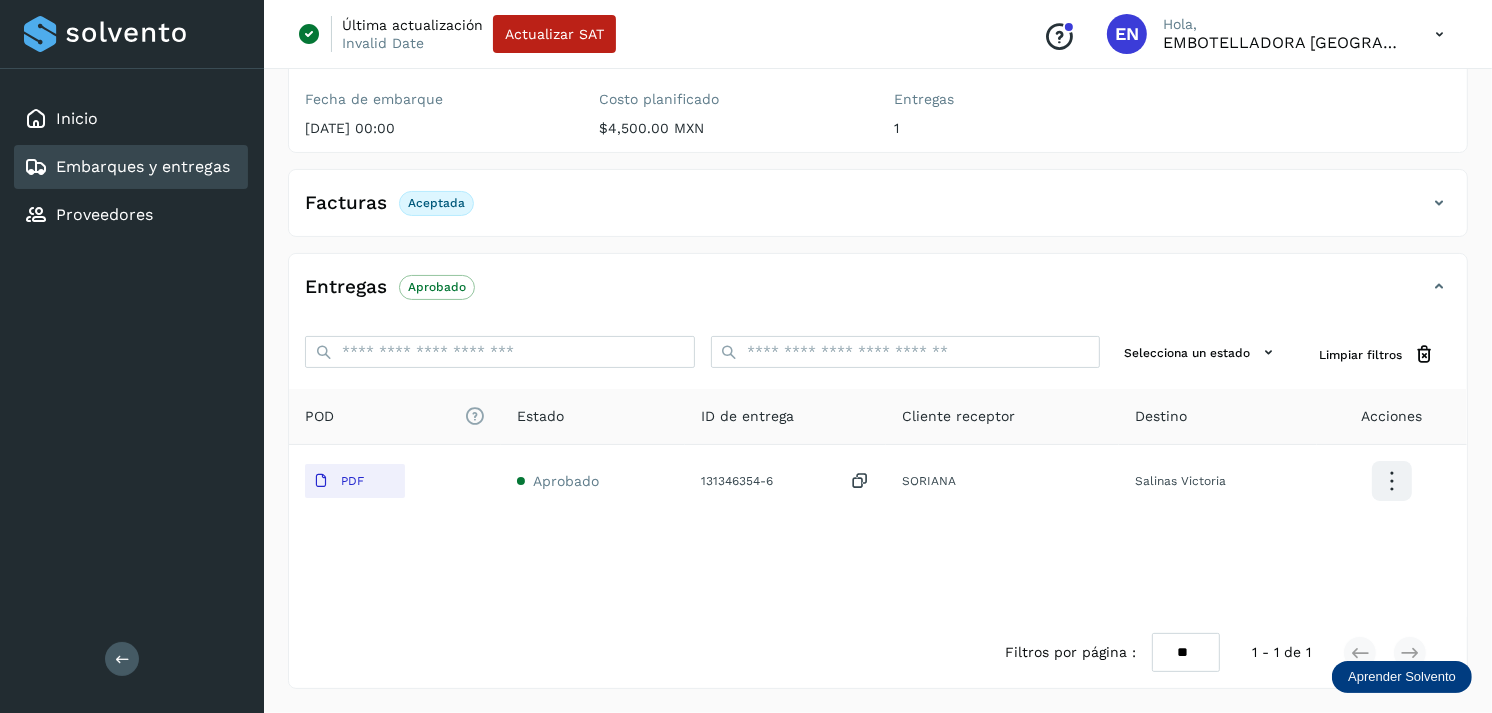 type 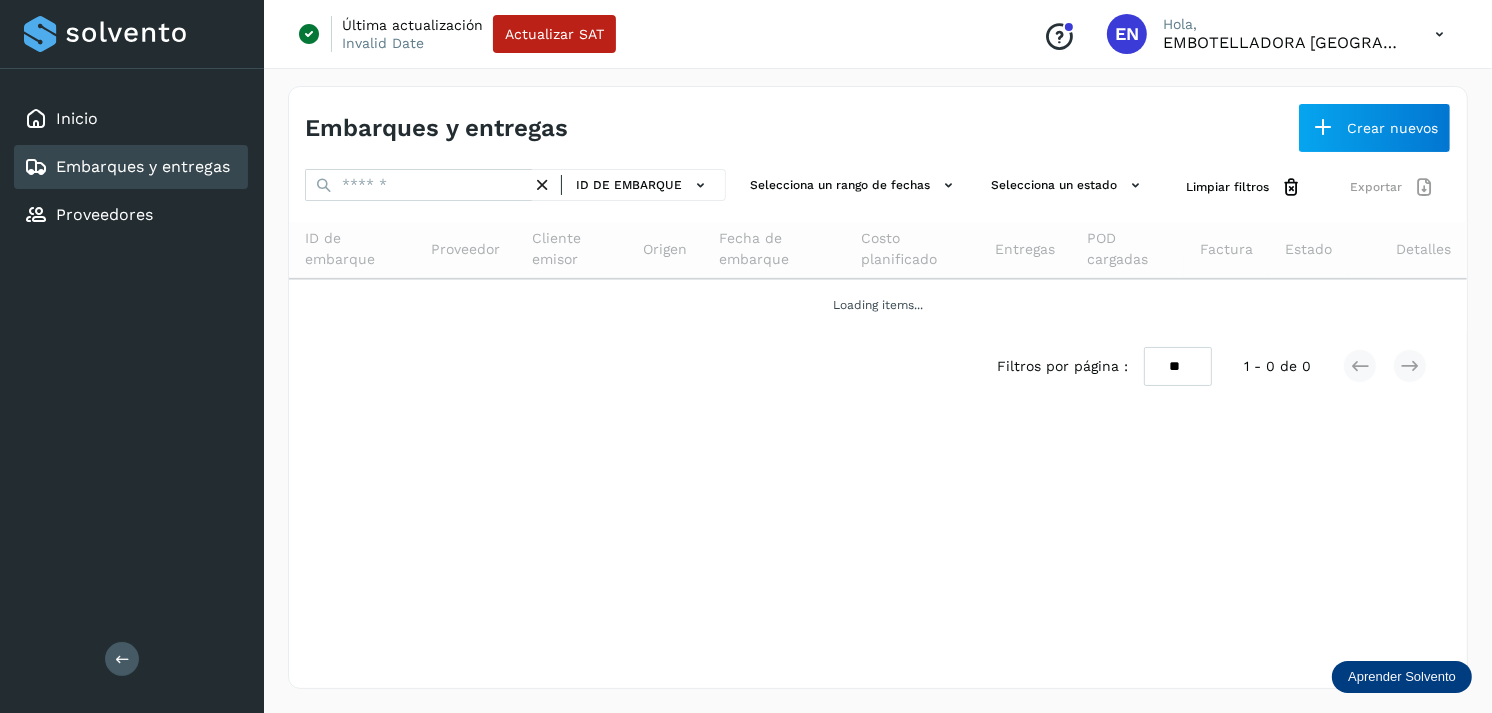 scroll, scrollTop: 0, scrollLeft: 0, axis: both 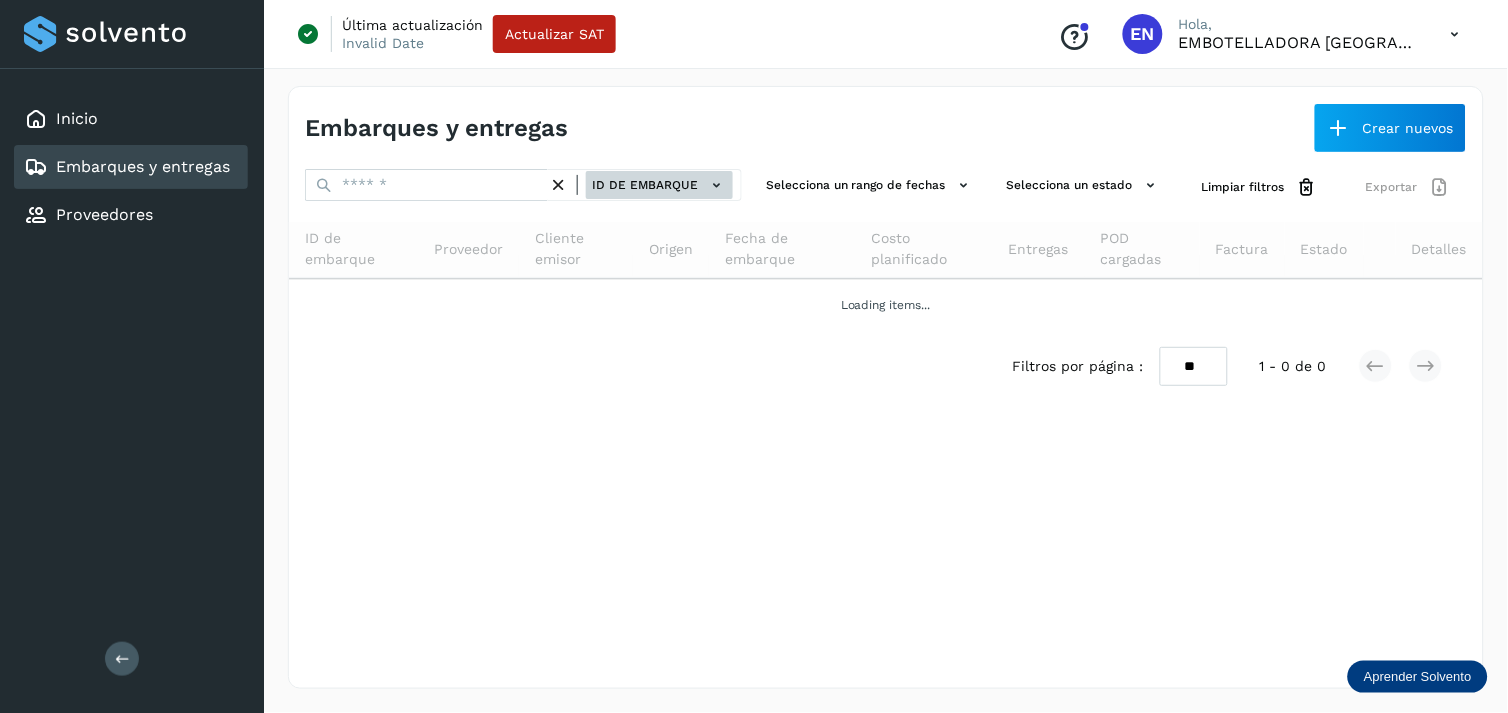 click on "ID de embarque" at bounding box center (659, 185) 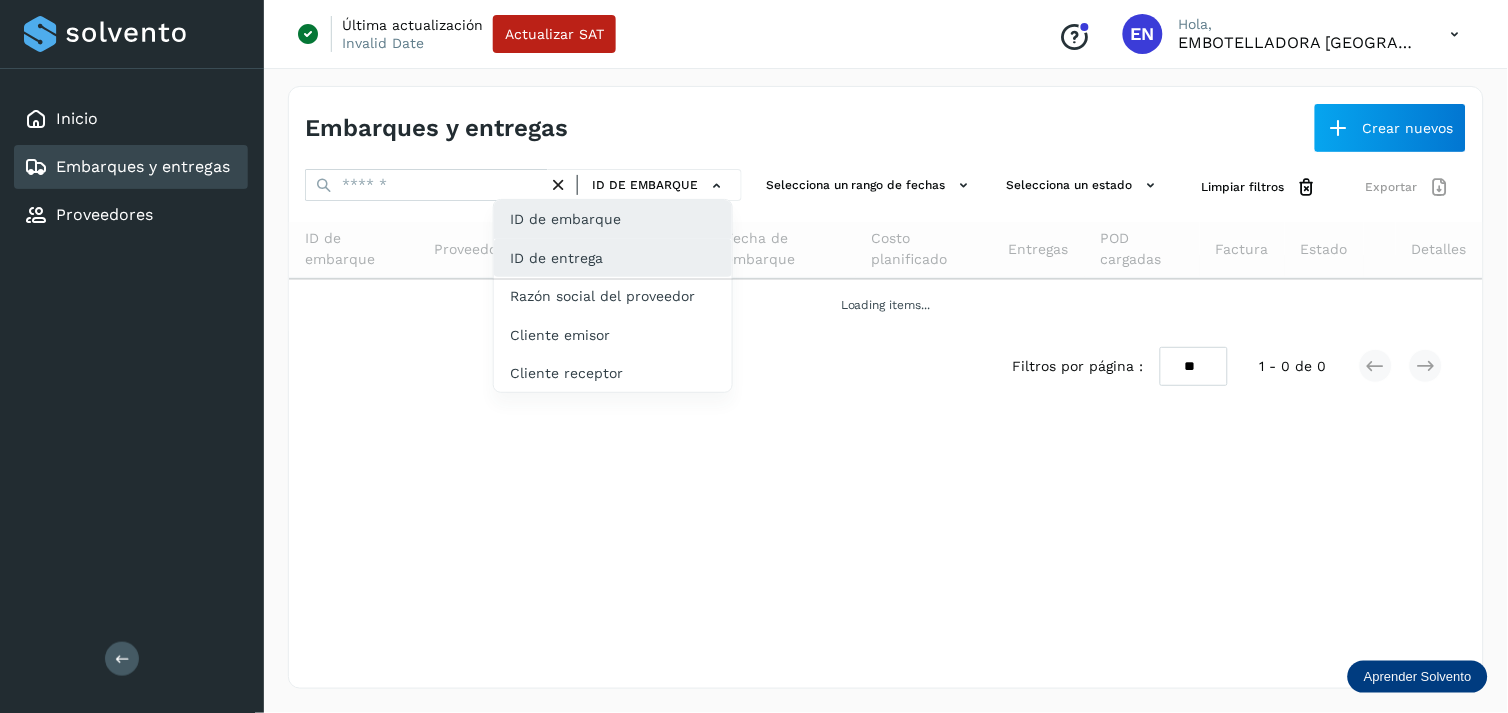click on "ID de entrega" 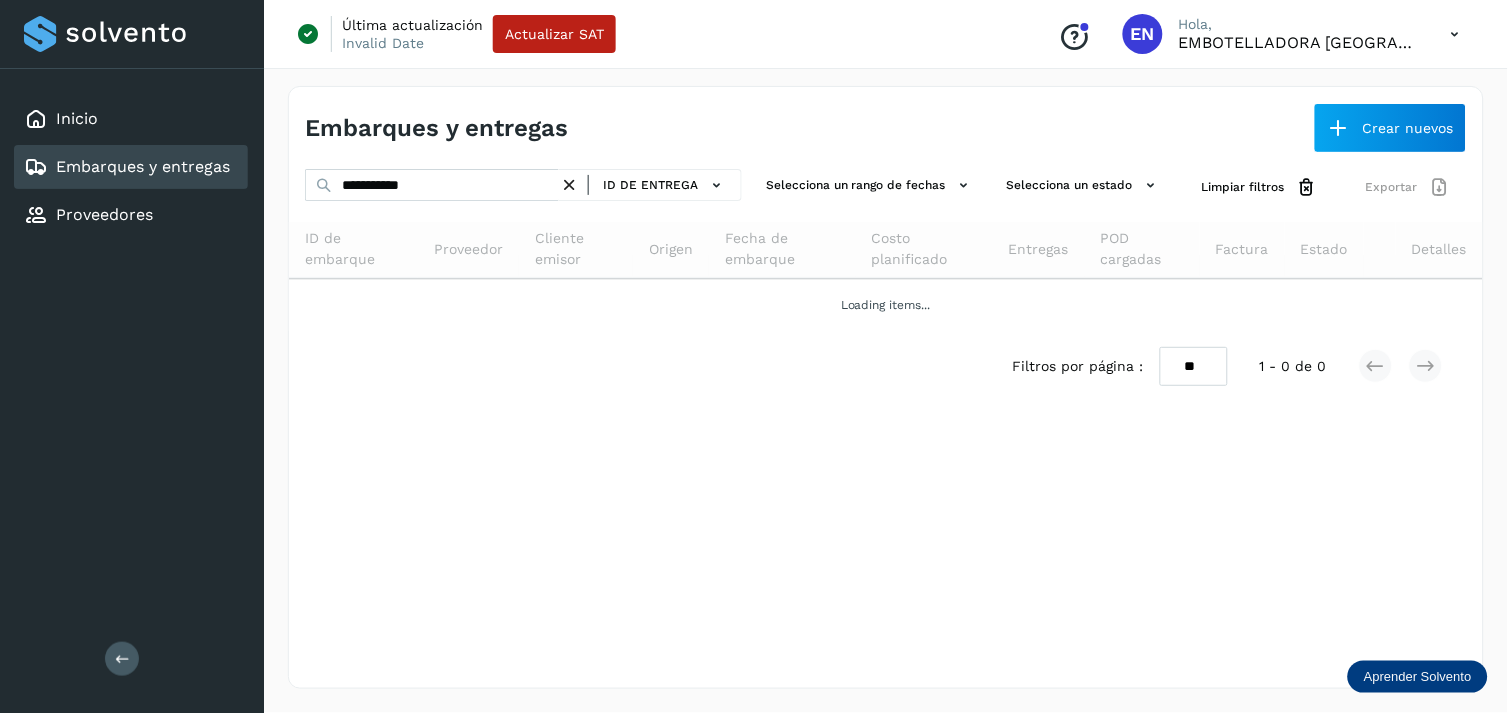 drag, startPoint x: 503, startPoint y: 205, endPoint x: 495, endPoint y: 194, distance: 13.601471 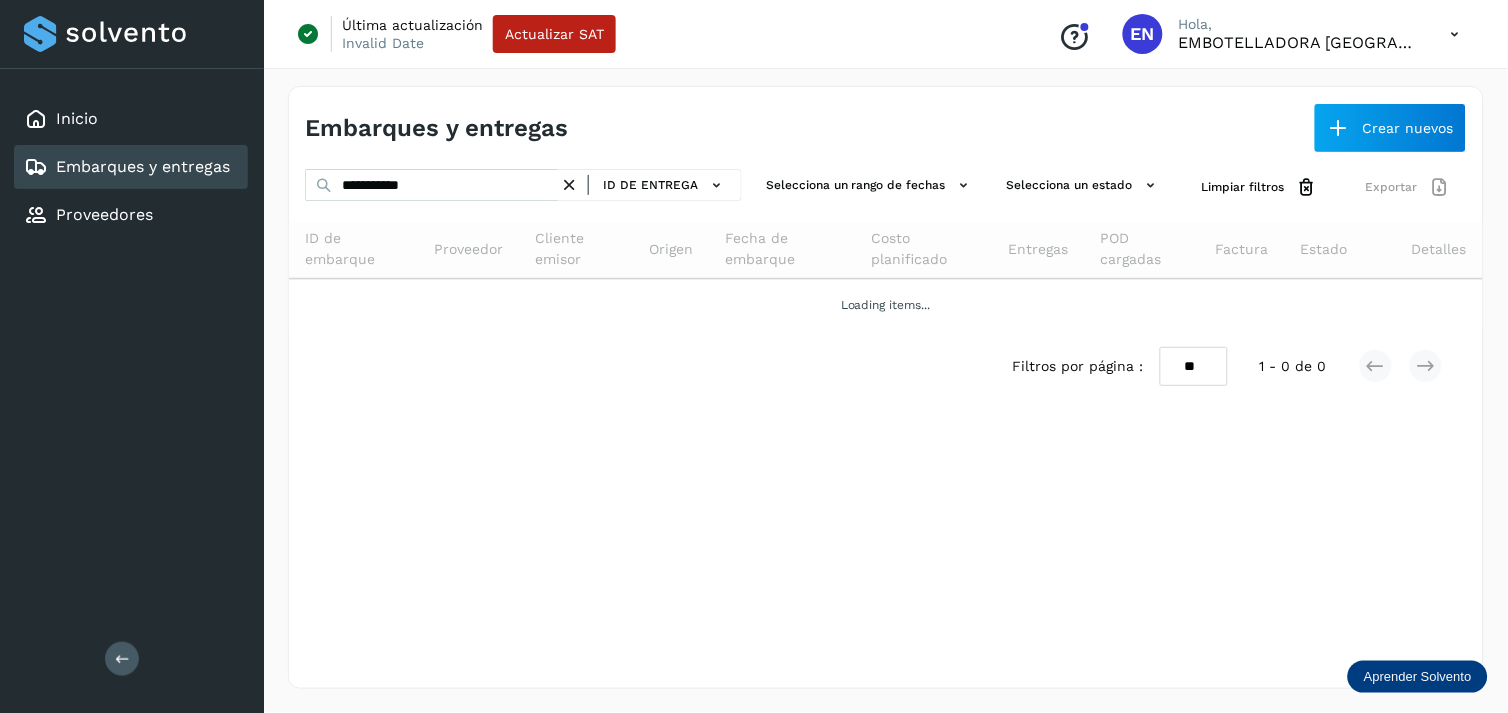 click on "**********" at bounding box center [523, 187] 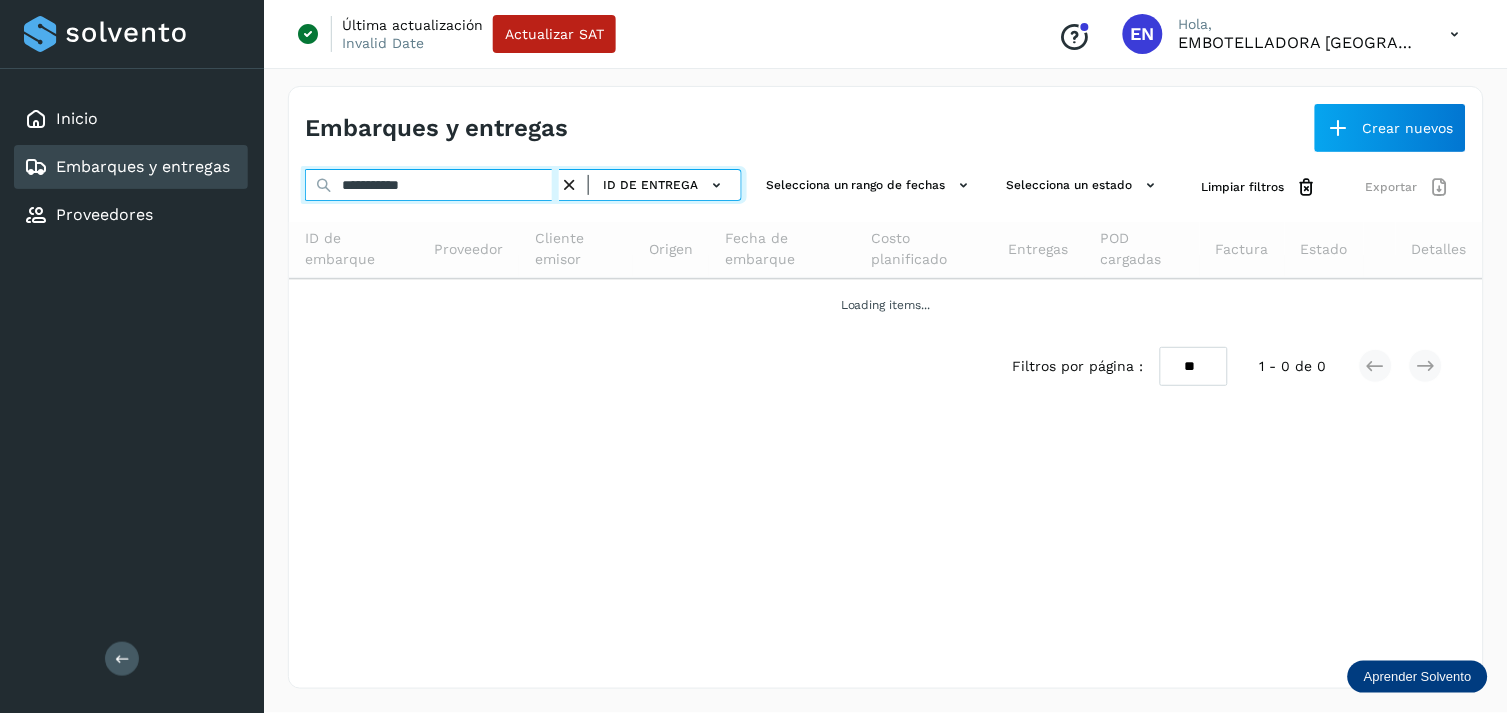click on "**********" at bounding box center [432, 185] 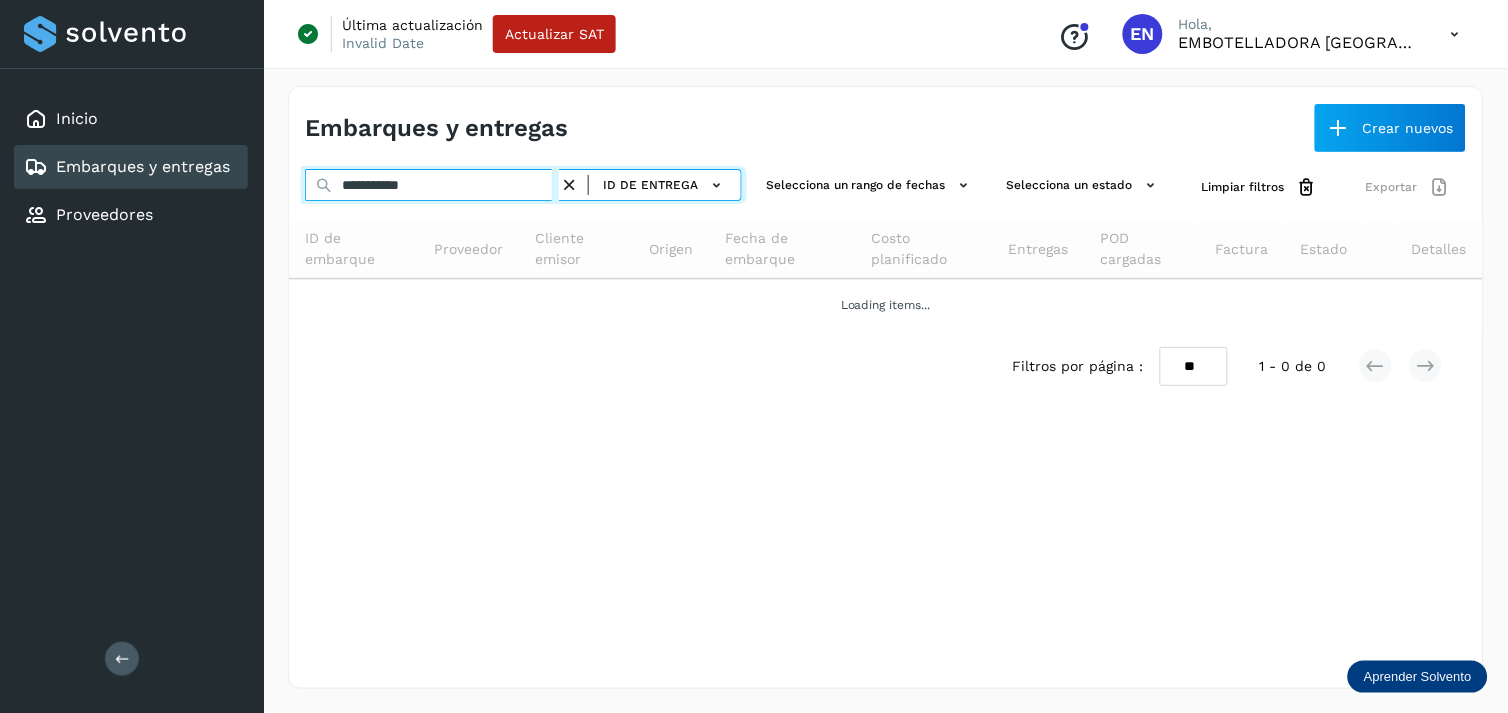 click on "**********" at bounding box center [432, 185] 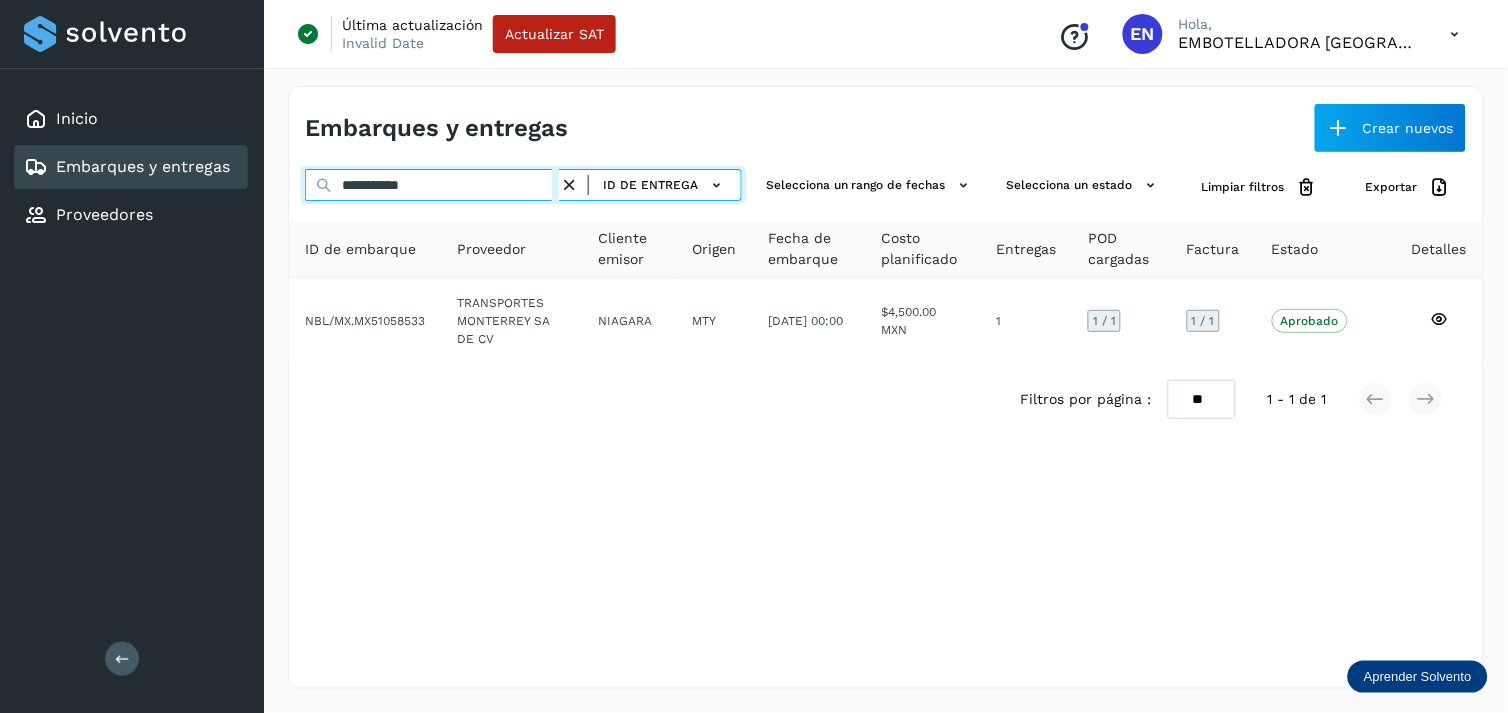 paste on "**********" 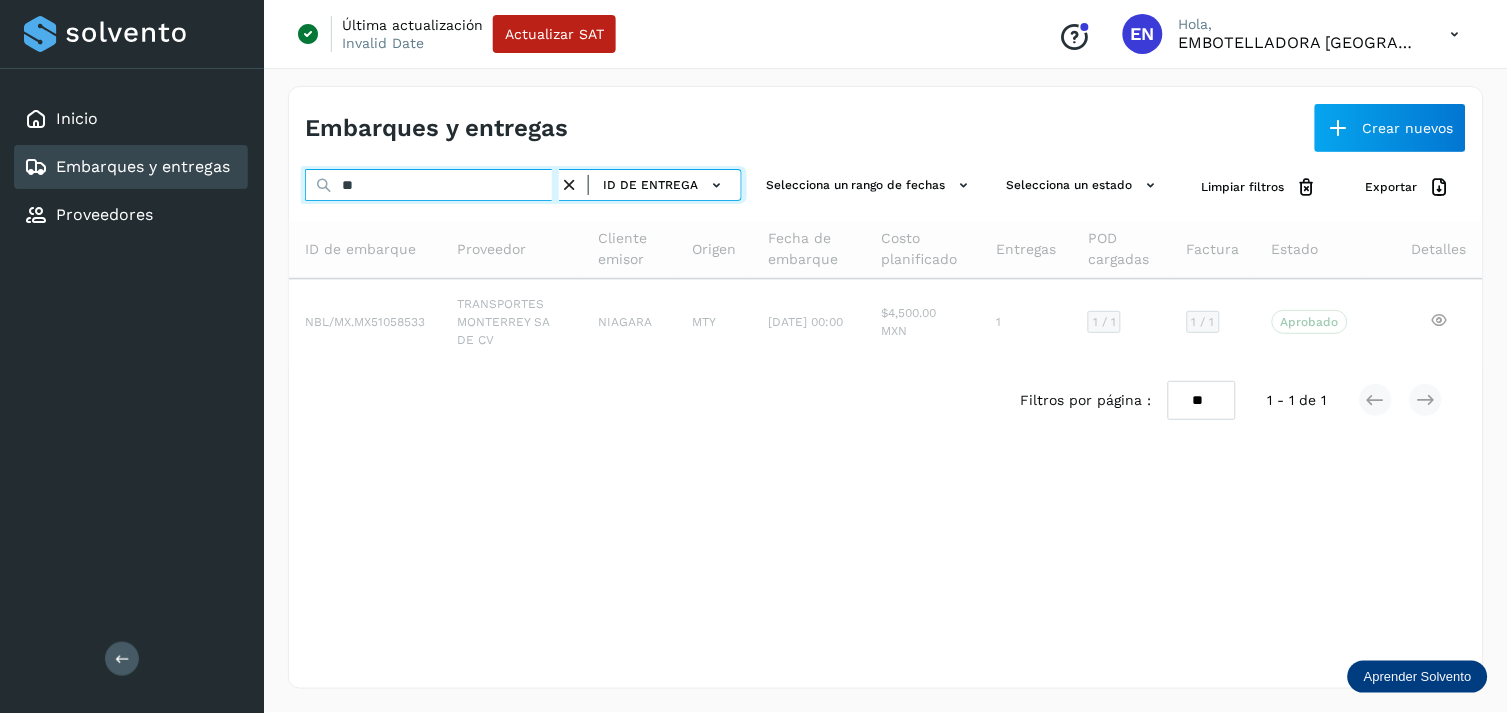 type on "*" 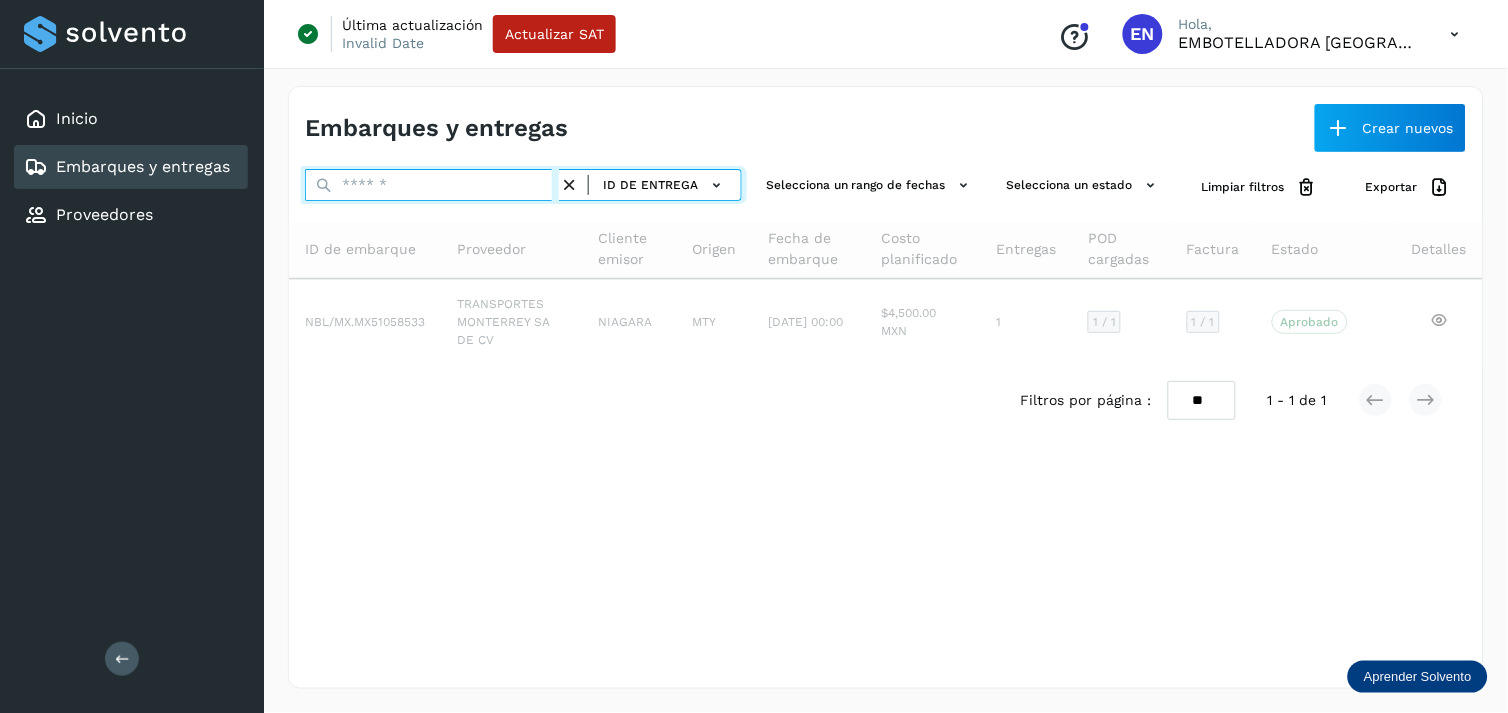 paste on "**********" 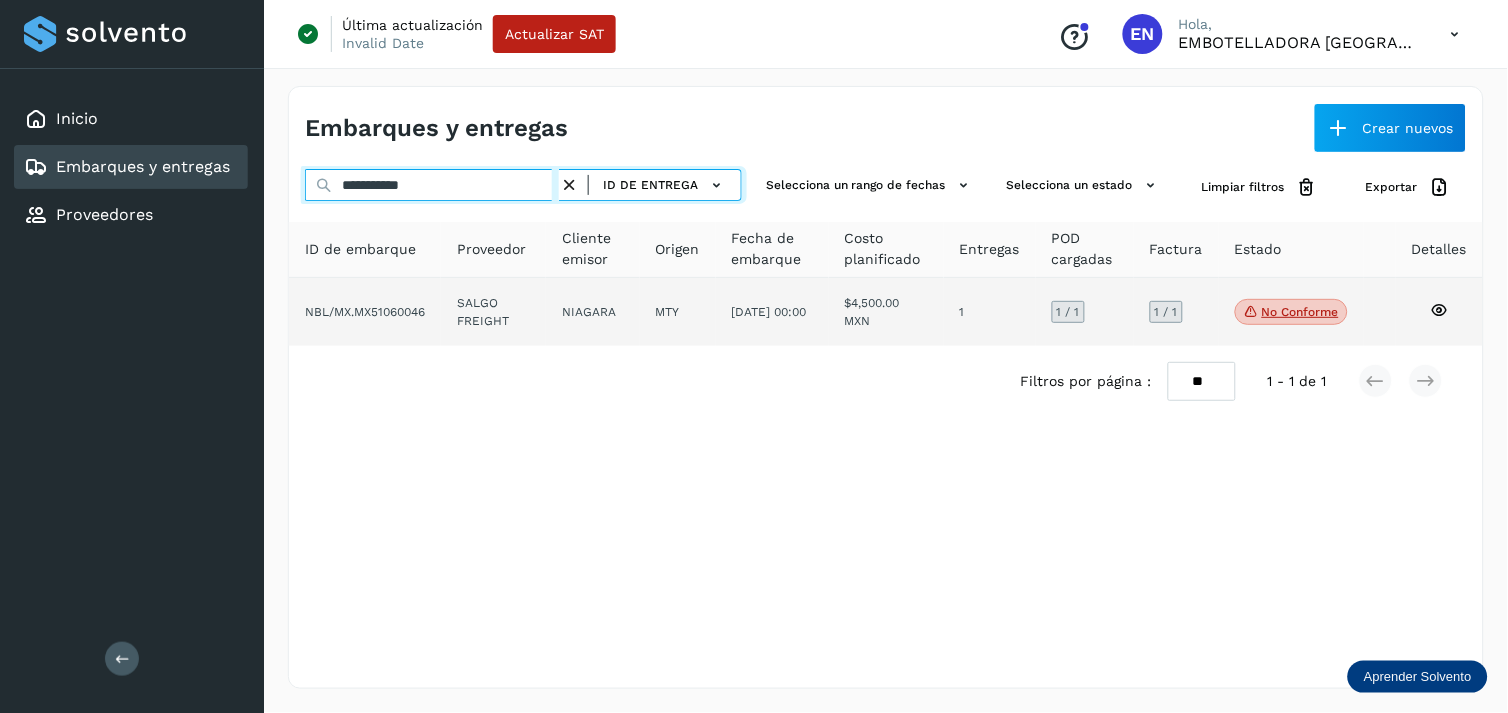 type on "**********" 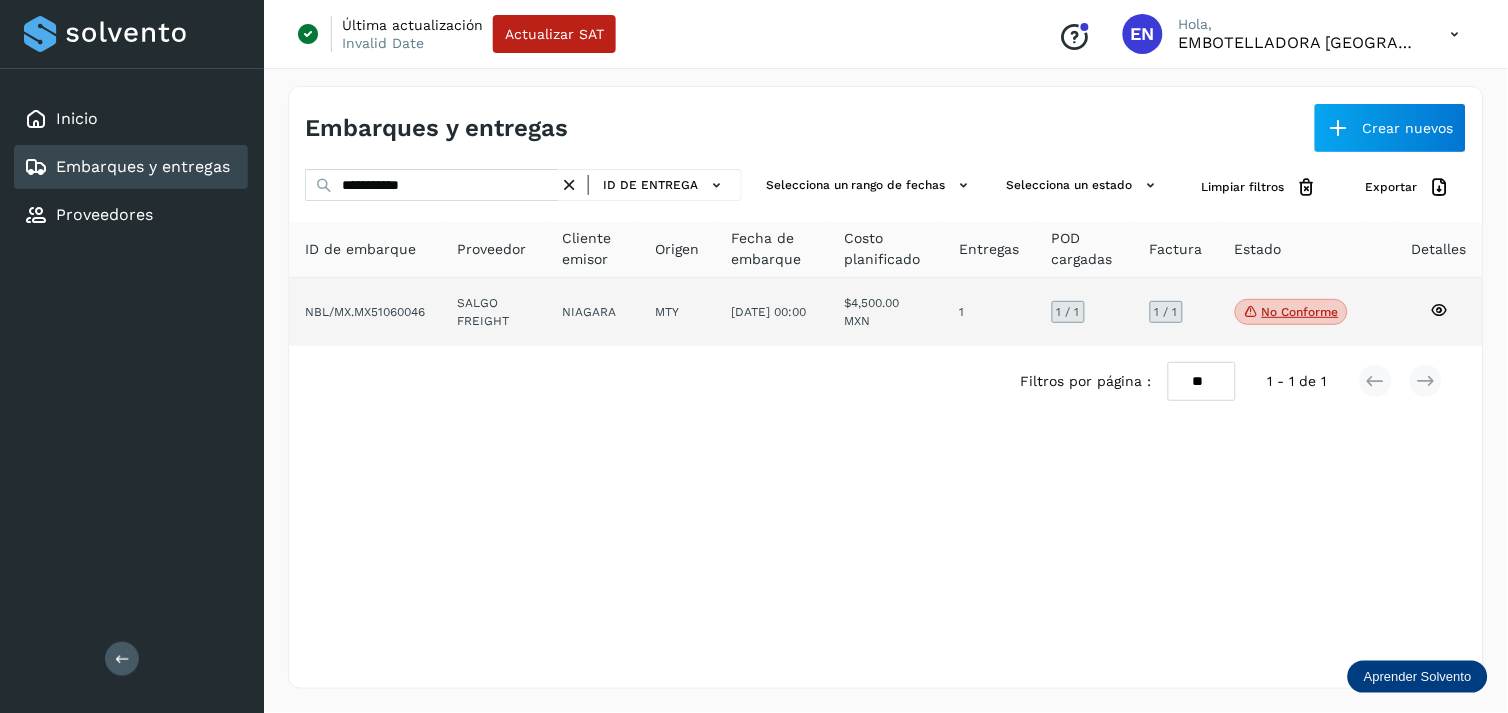 click on "SALGO FREIGHT" 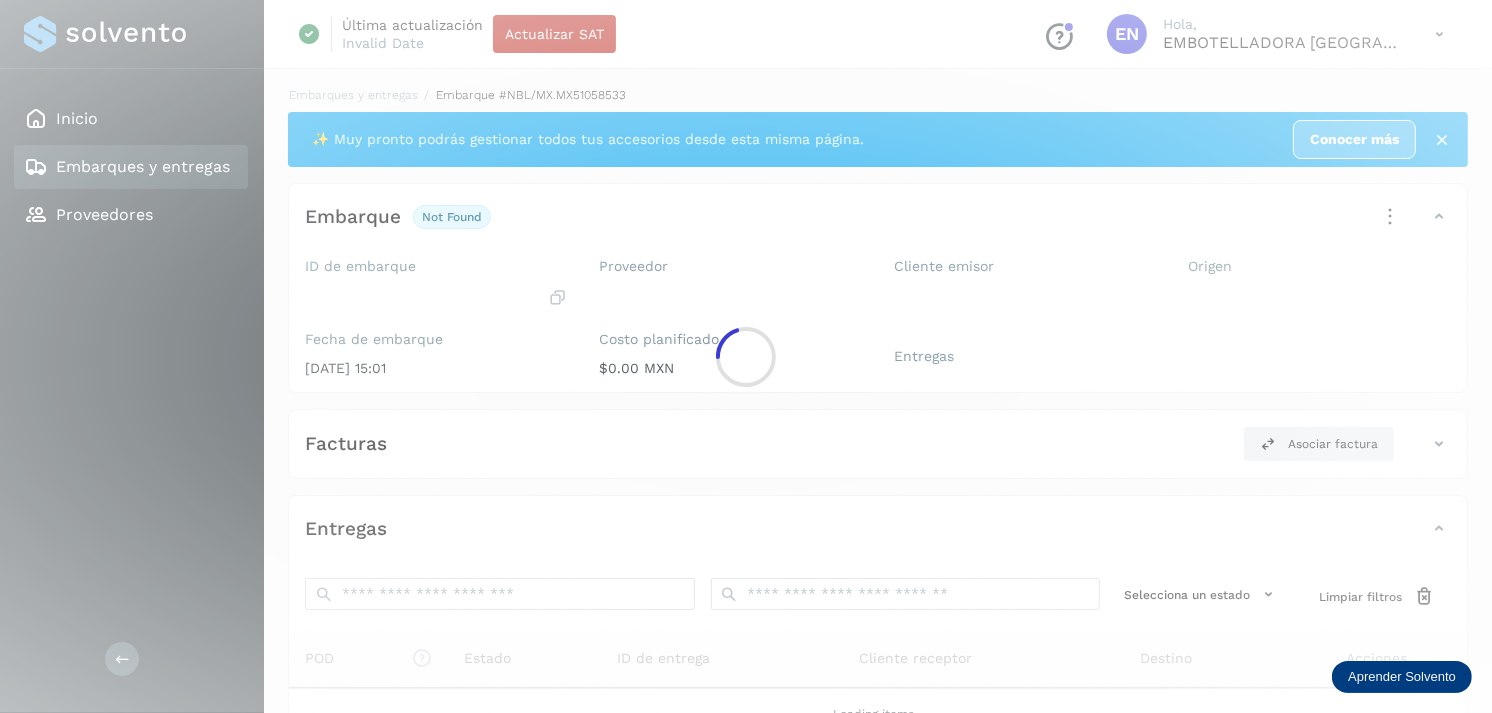 click 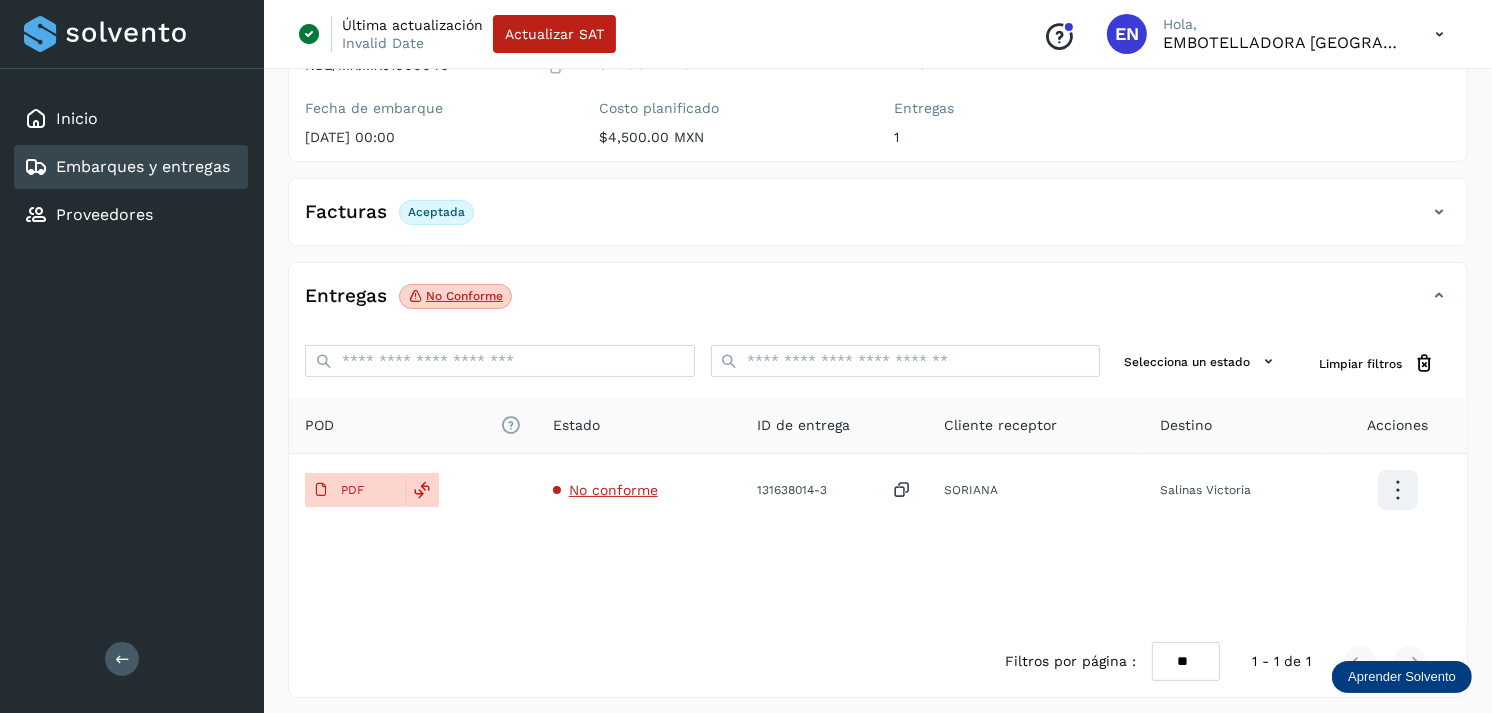 scroll, scrollTop: 241, scrollLeft: 0, axis: vertical 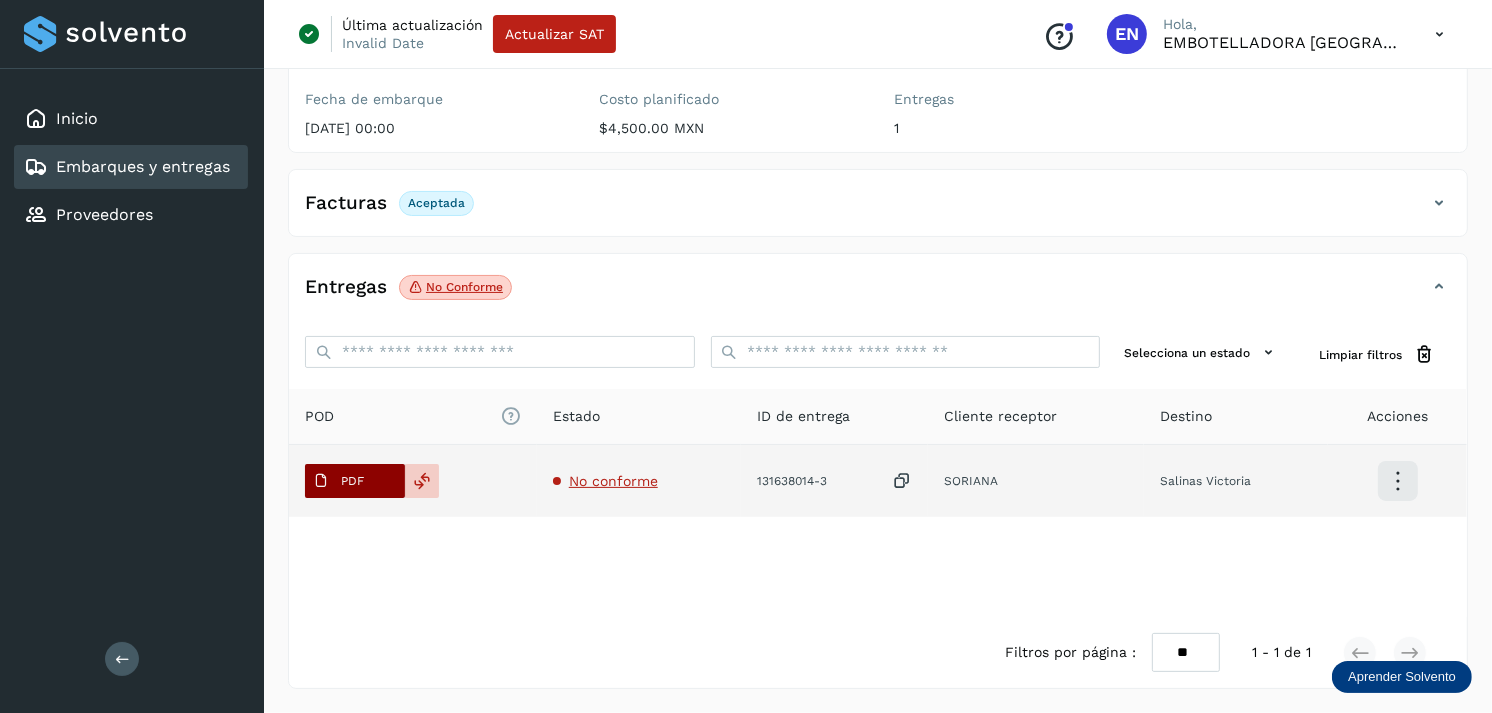 click at bounding box center (321, 481) 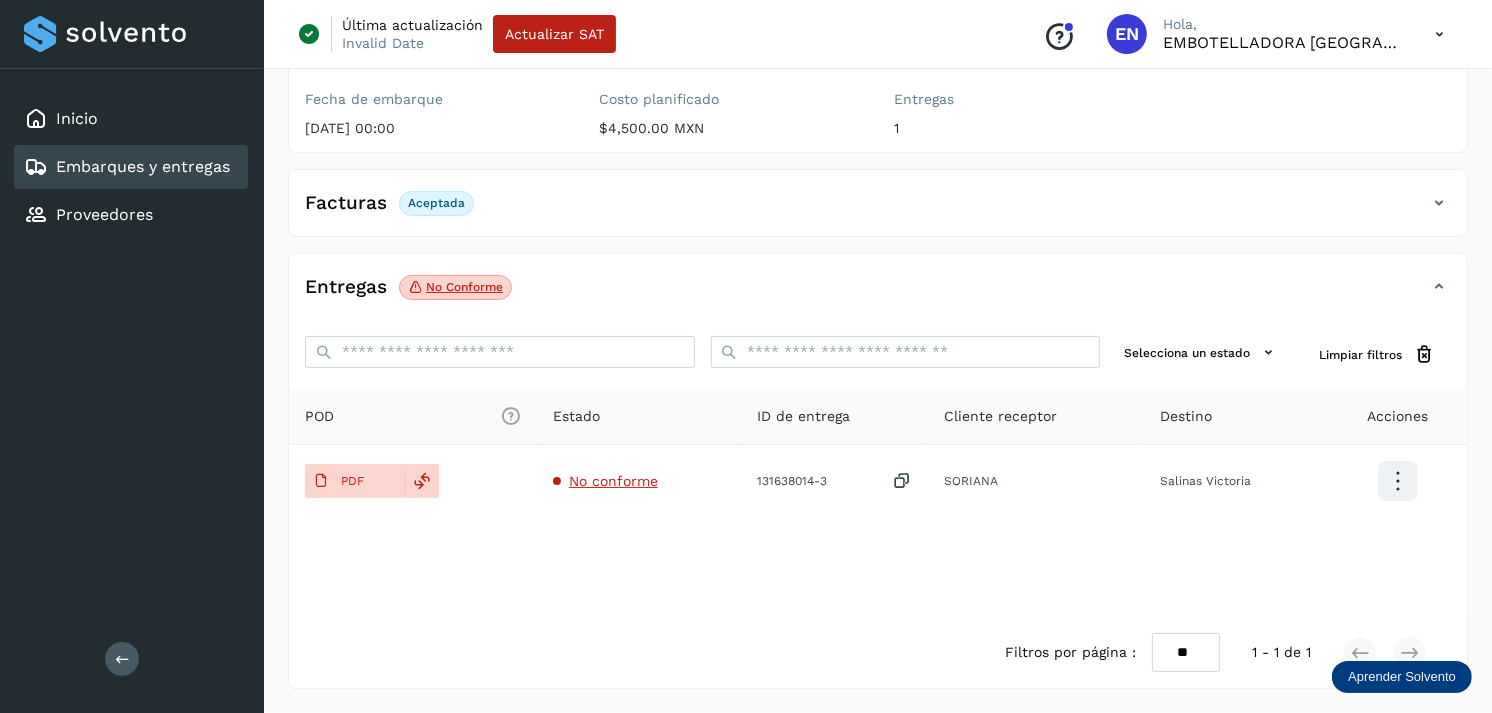 type 